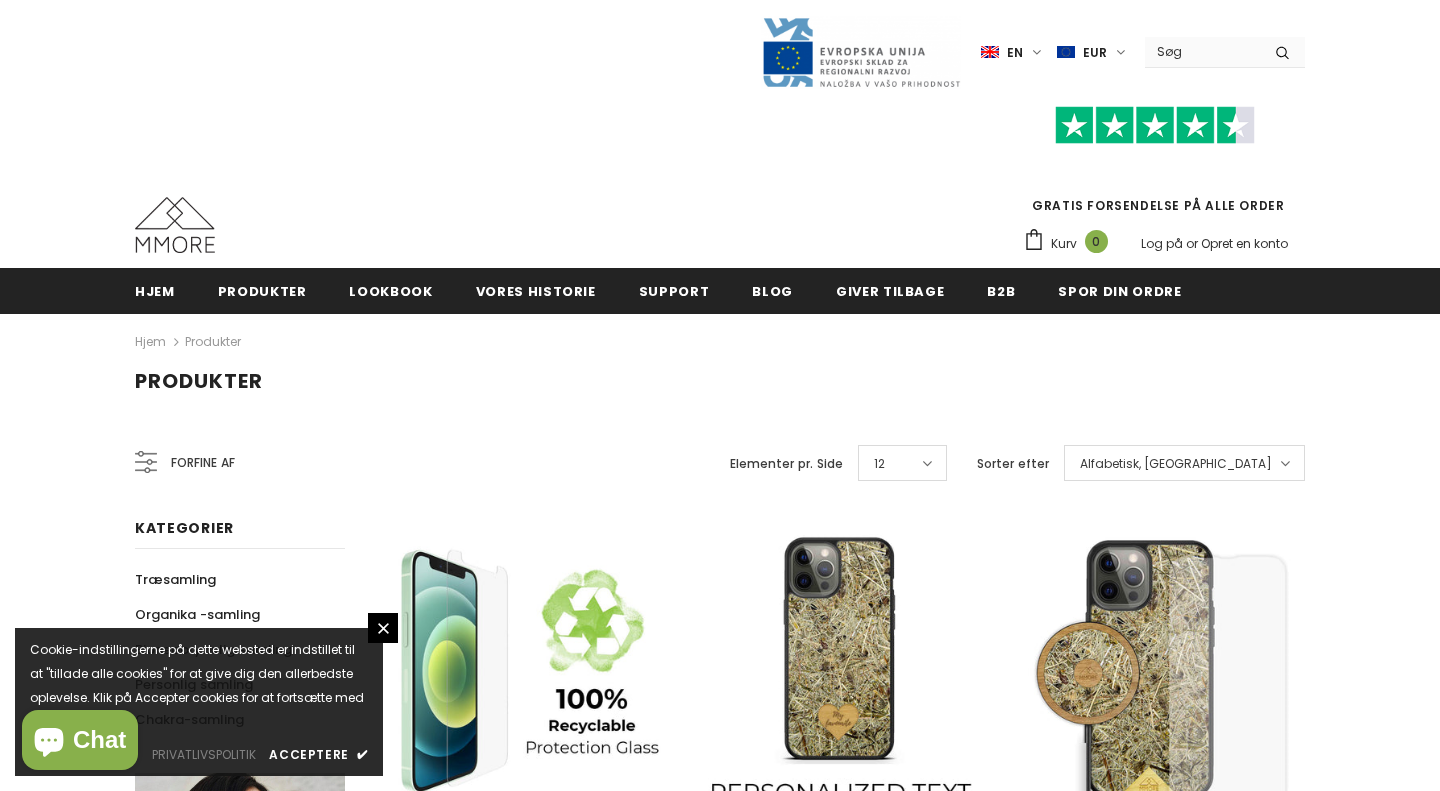 scroll, scrollTop: 0, scrollLeft: 0, axis: both 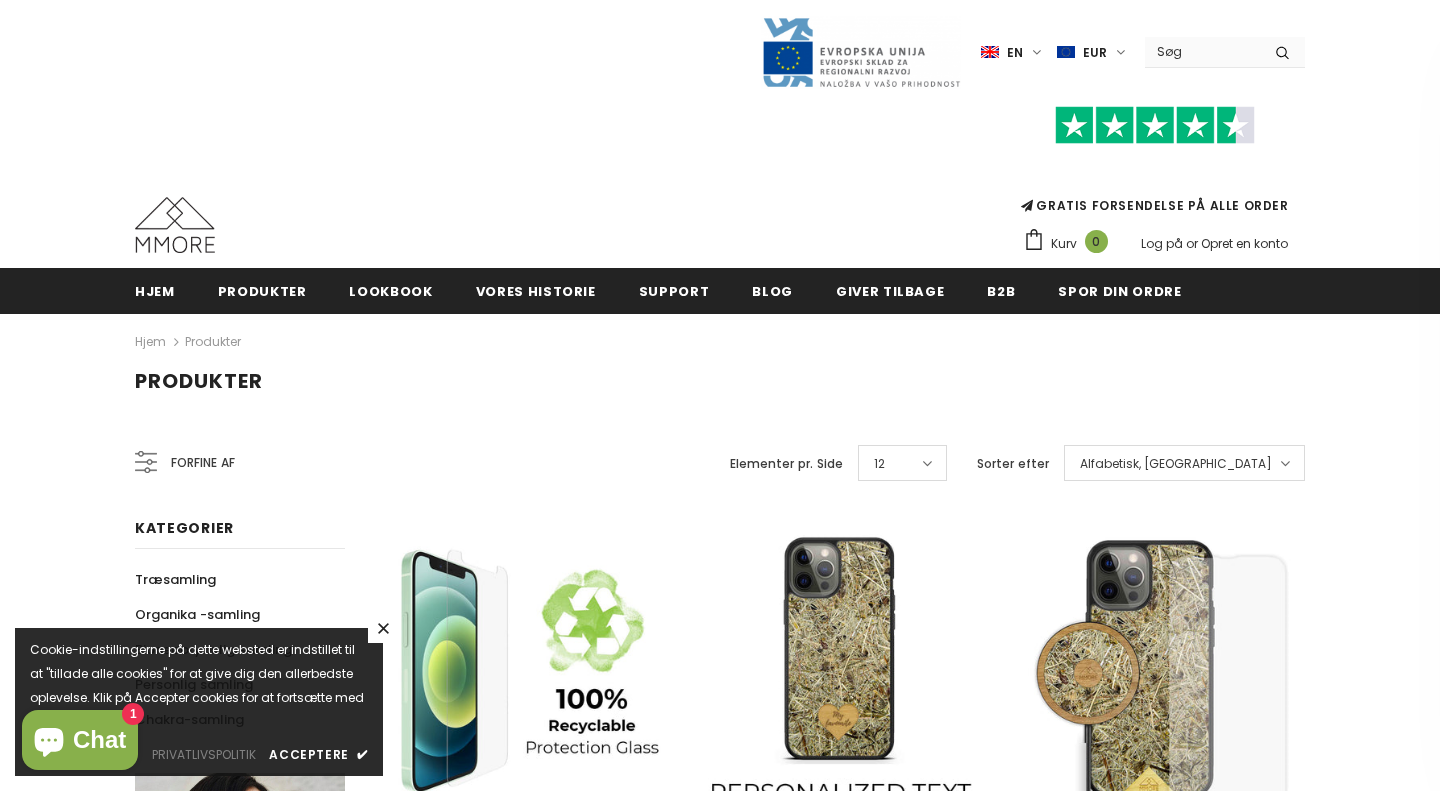 click 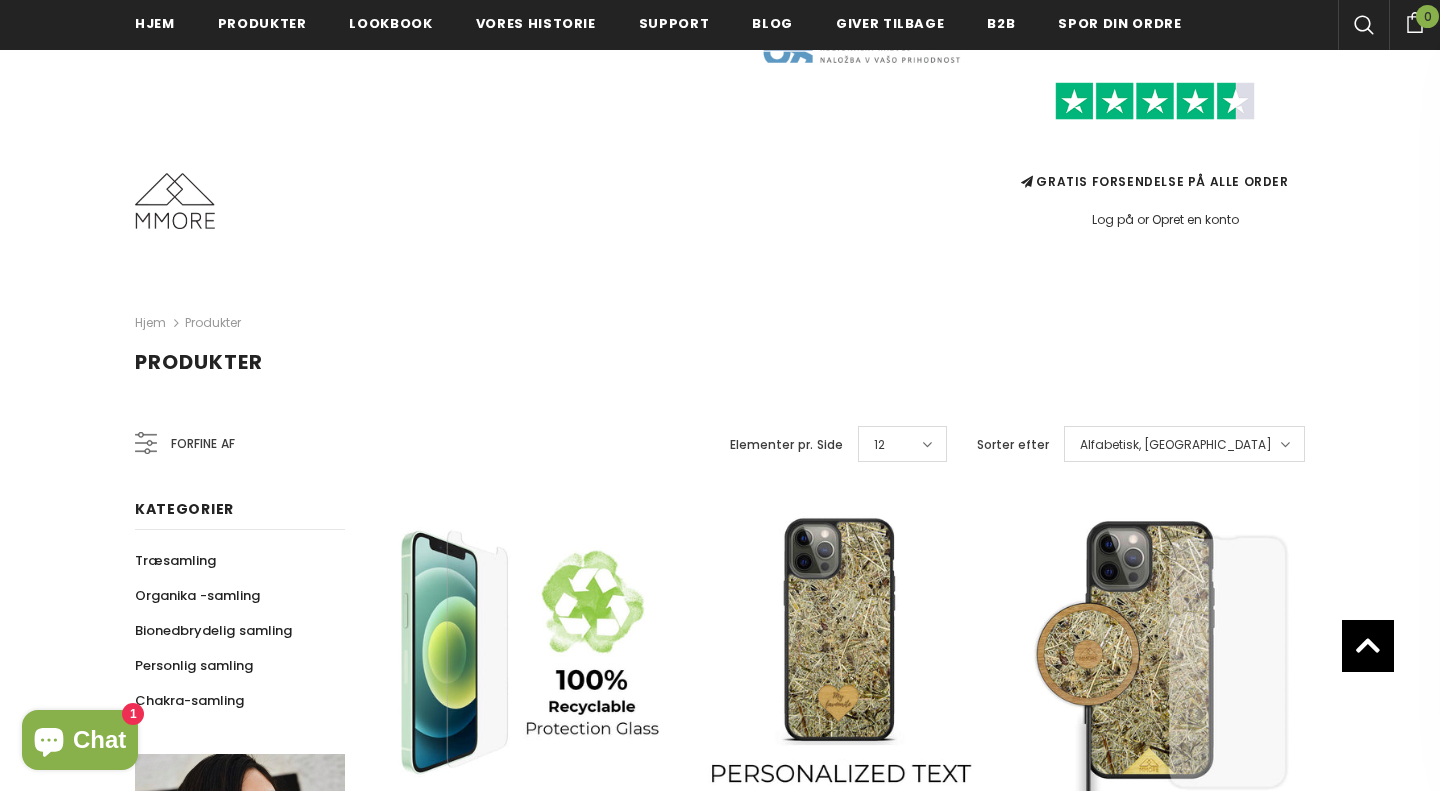 scroll, scrollTop: 0, scrollLeft: 0, axis: both 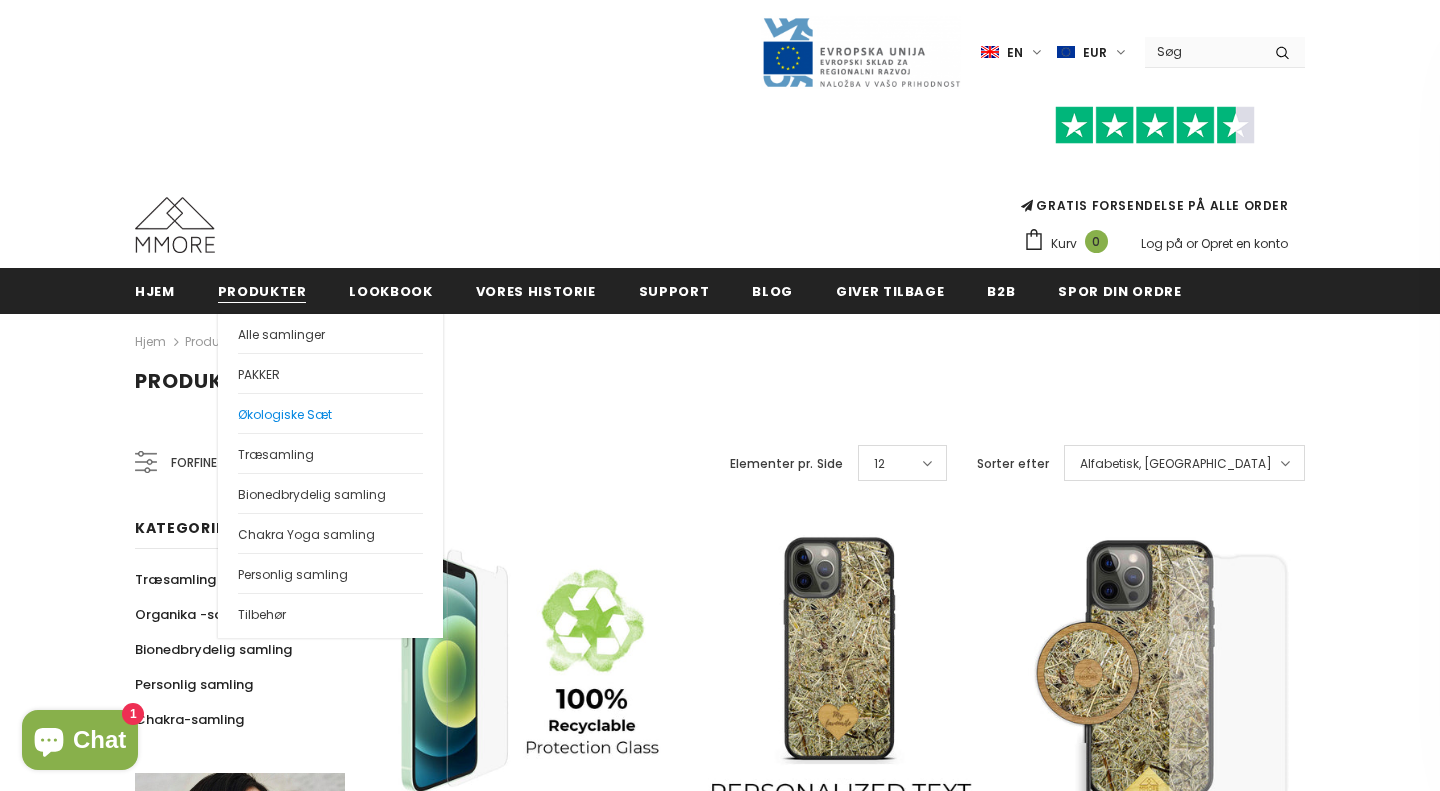 click on "Økologiske Sæt" at bounding box center [330, 413] 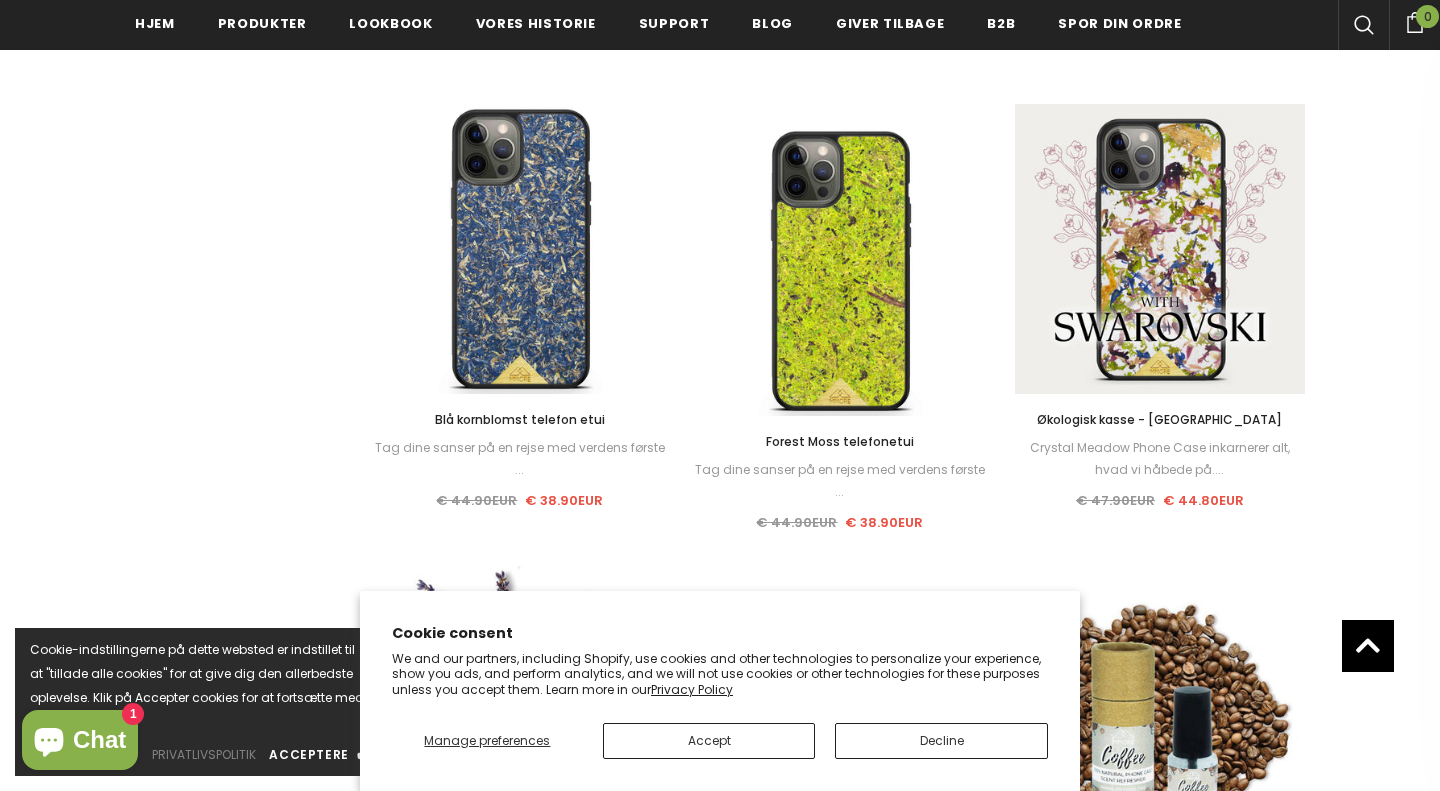 scroll, scrollTop: 1346, scrollLeft: 0, axis: vertical 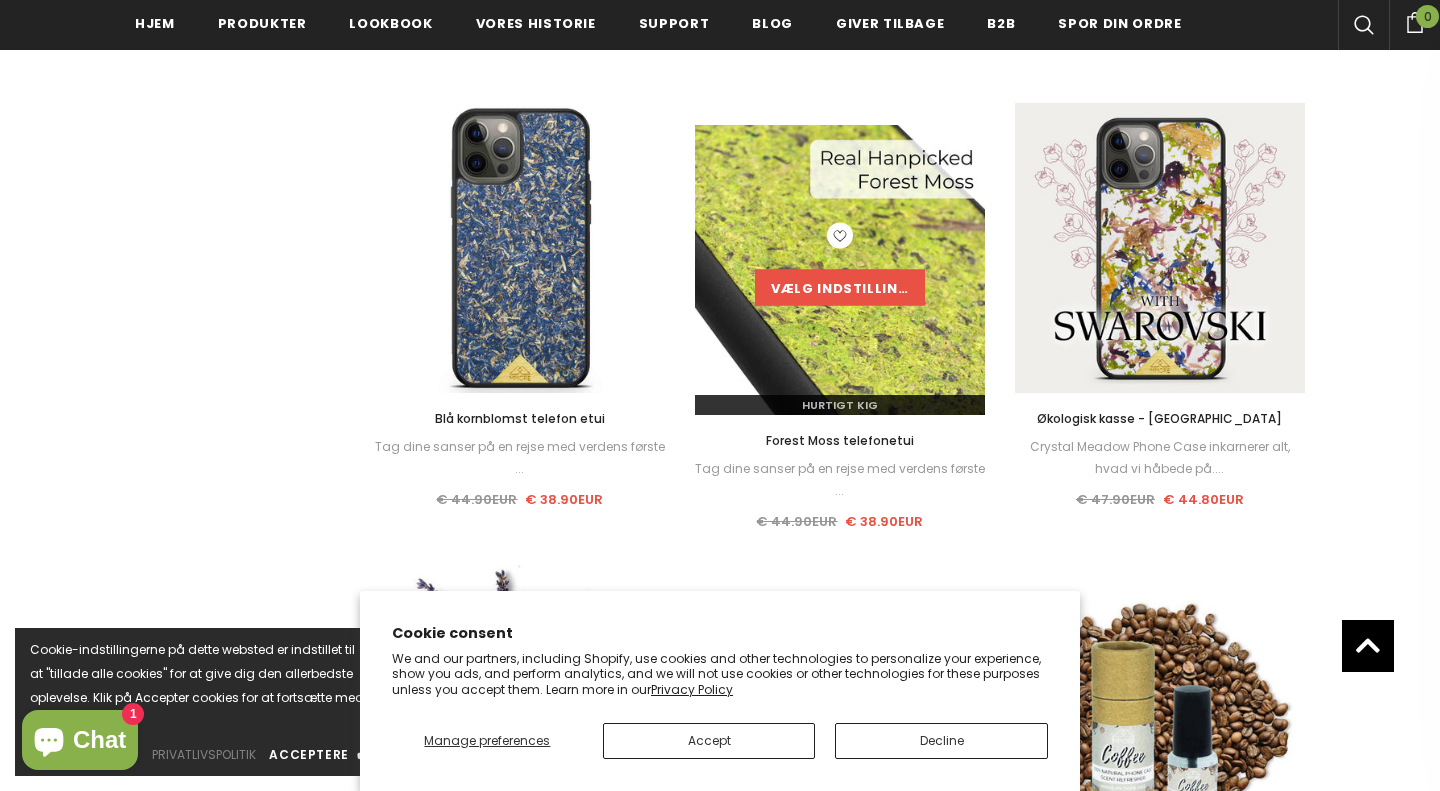 click on "Vælg indstillinger" at bounding box center (840, 288) 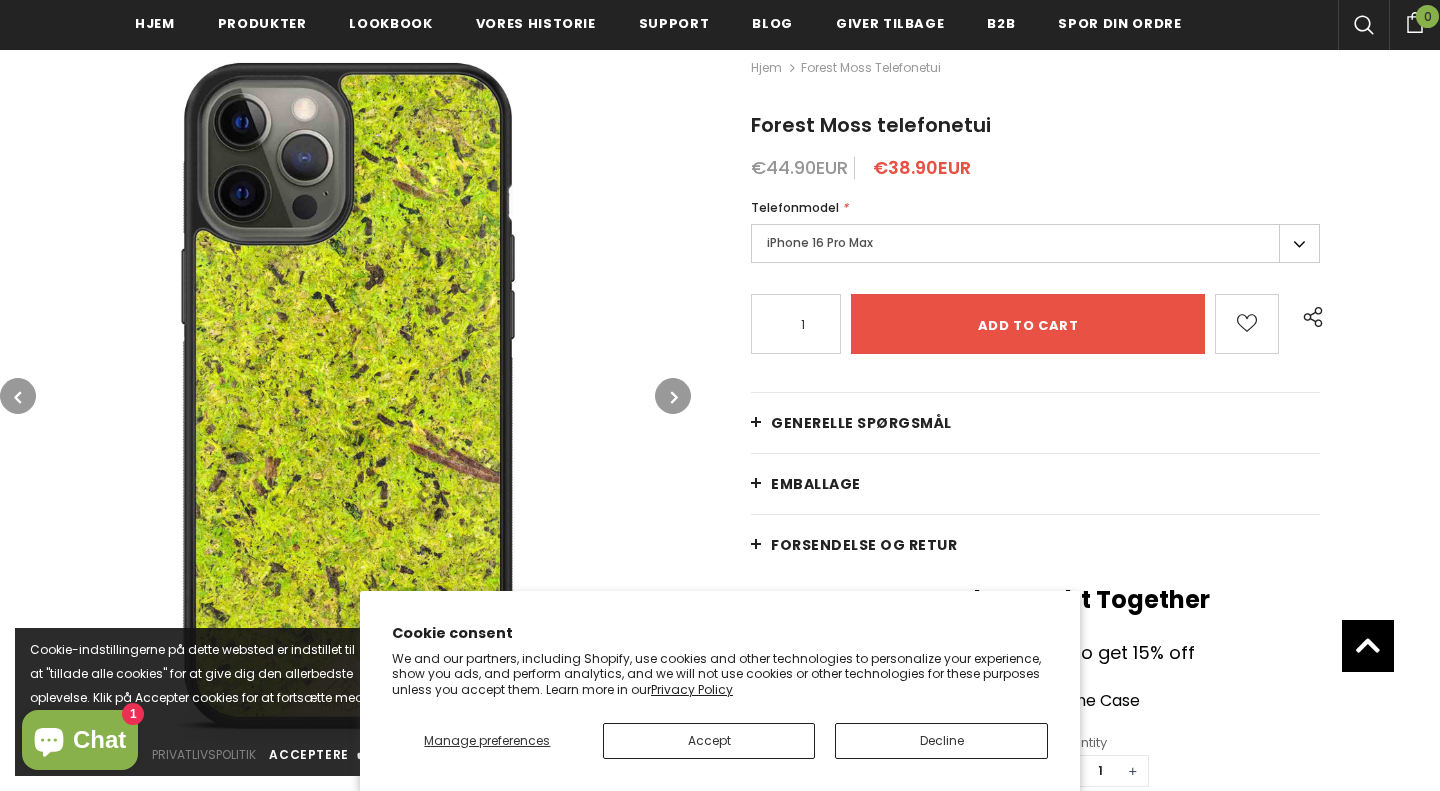 scroll, scrollTop: 299, scrollLeft: 0, axis: vertical 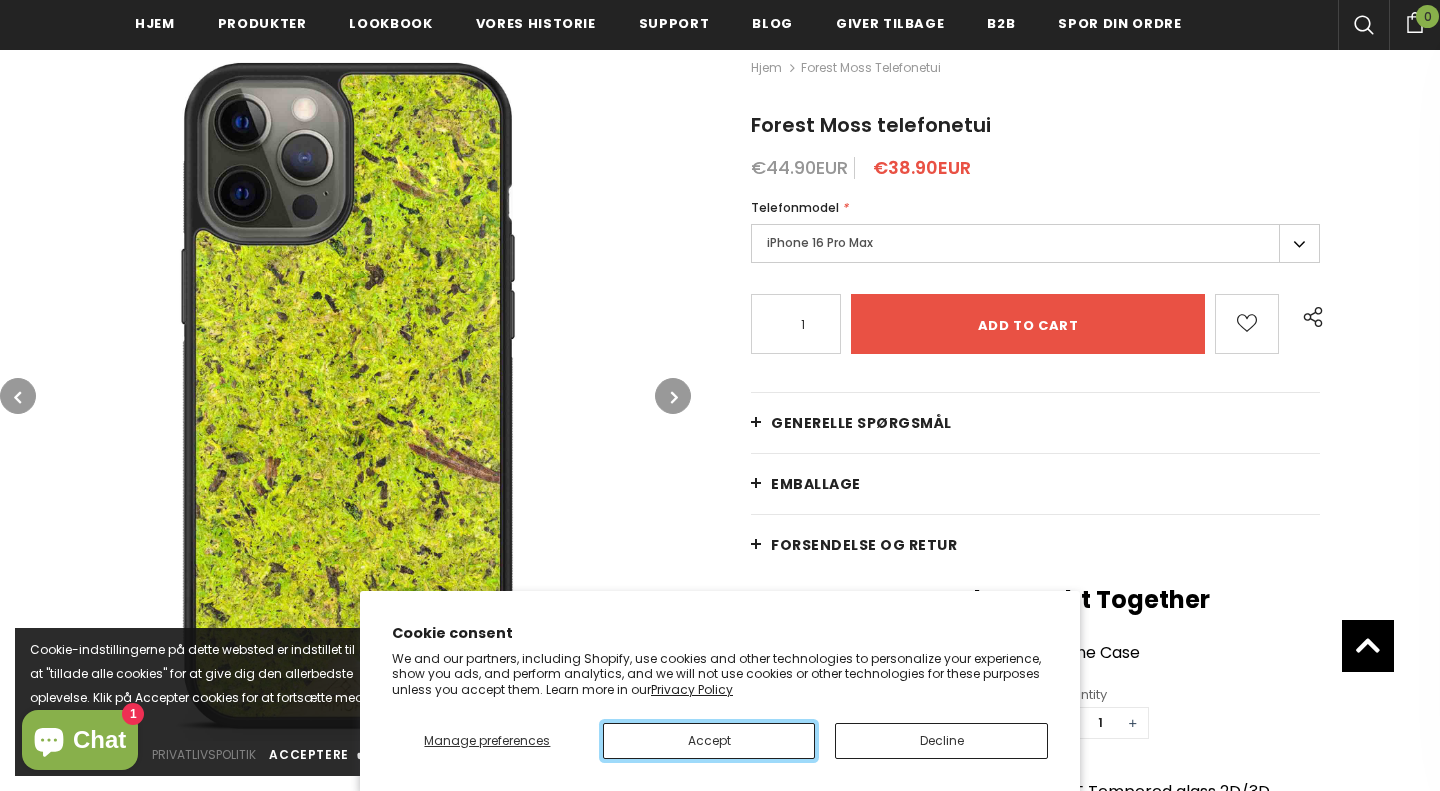click on "Accept" at bounding box center (709, 741) 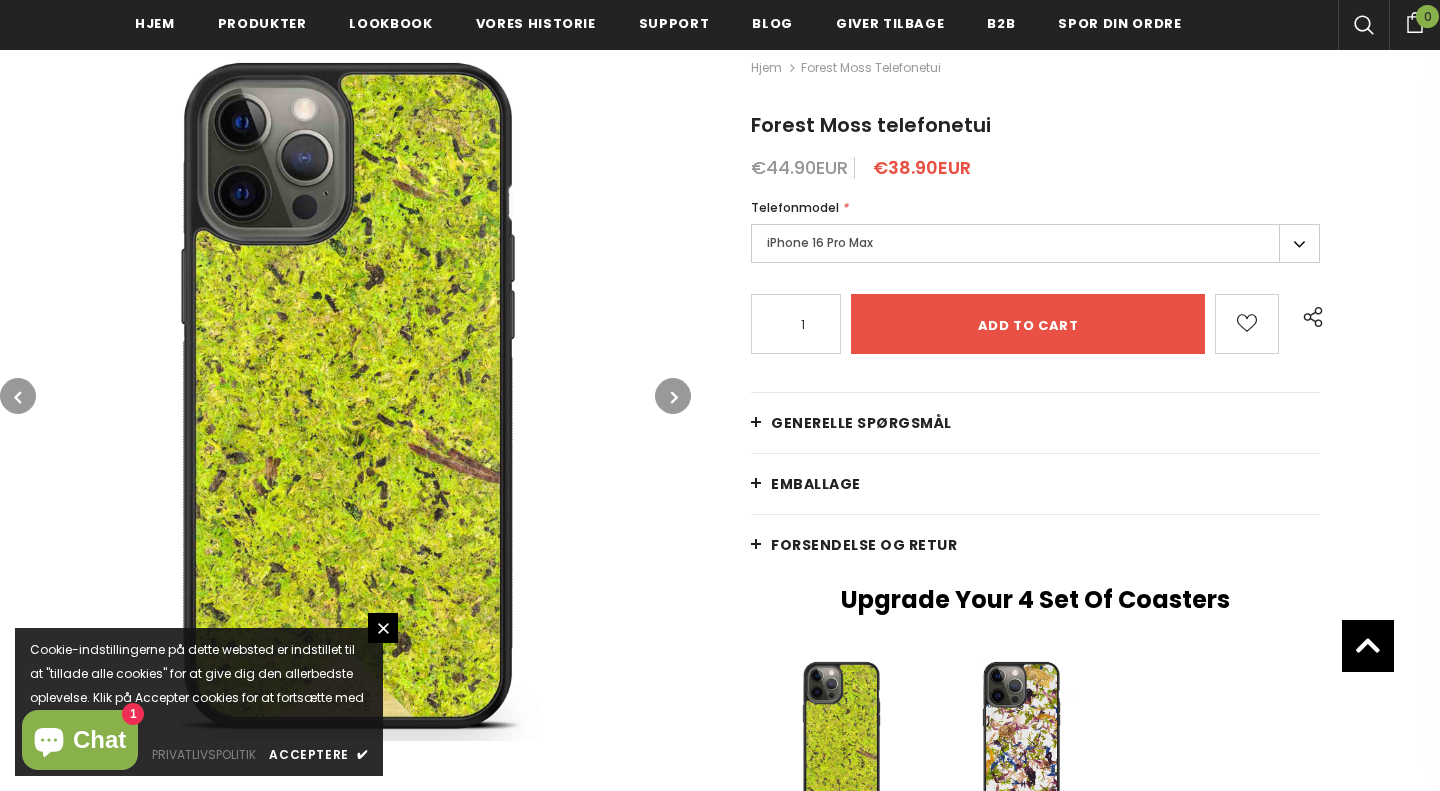 click on "iPhone 16 Pro Max" at bounding box center [1035, 243] 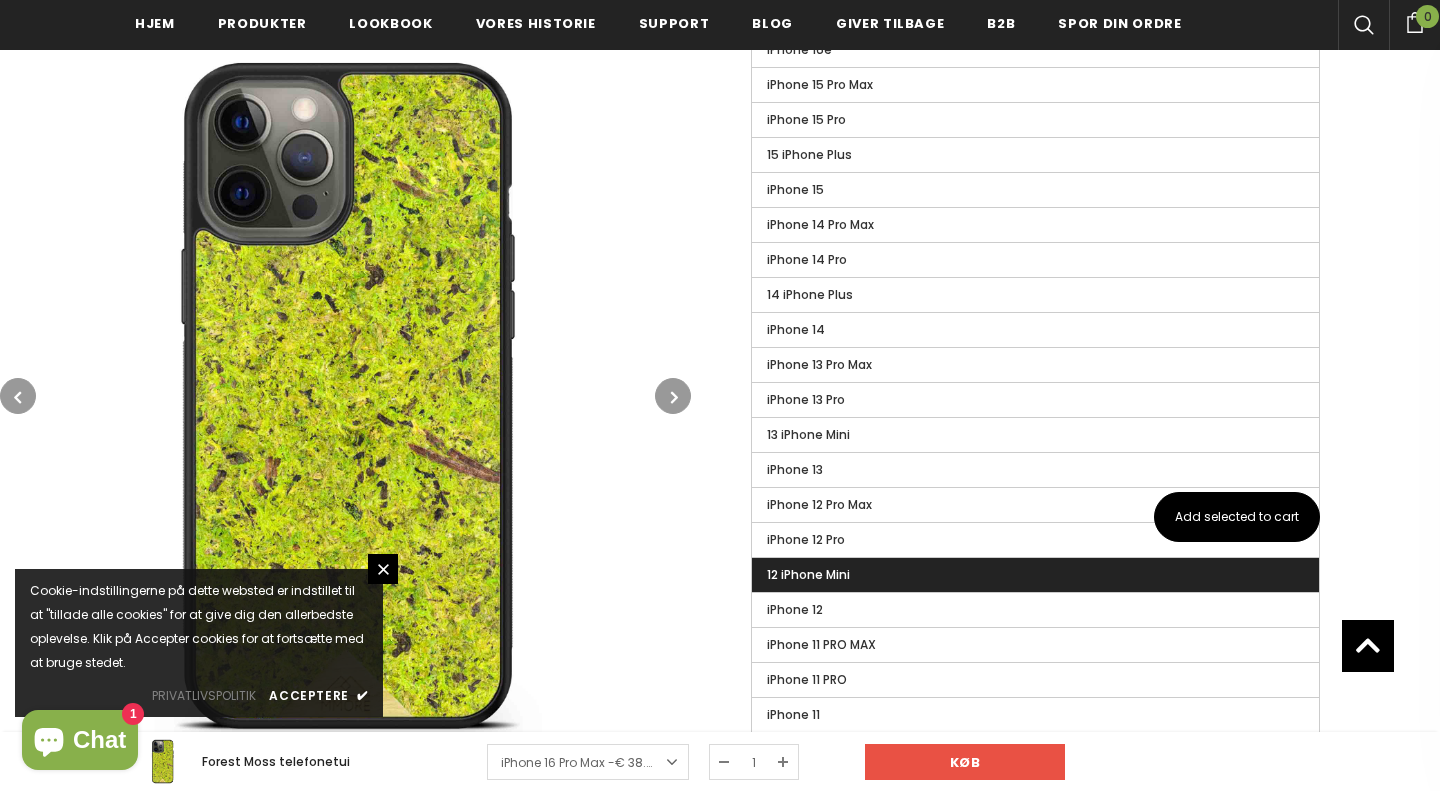 scroll, scrollTop: 737, scrollLeft: 0, axis: vertical 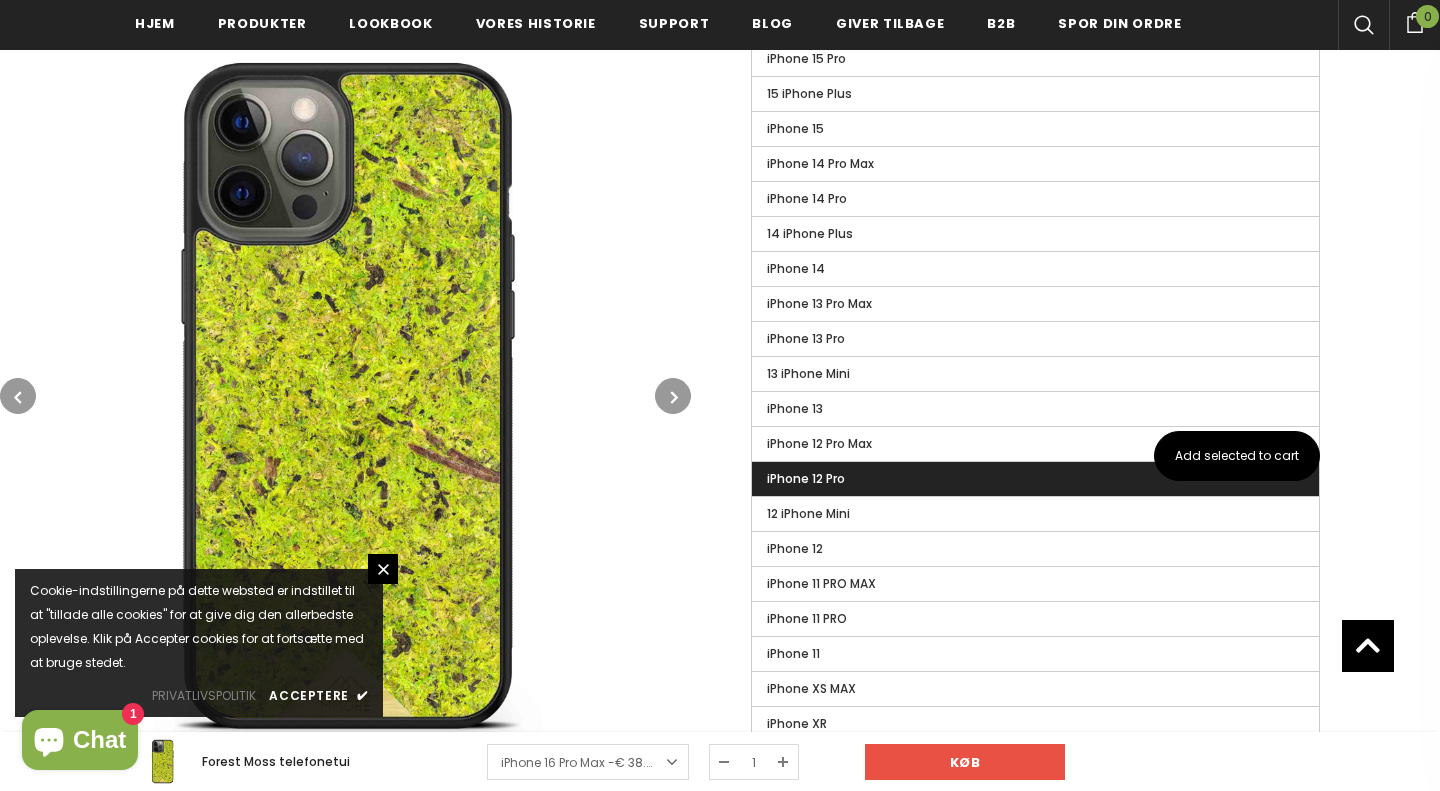 click on "iPhone 12 Pro" at bounding box center (1035, 479) 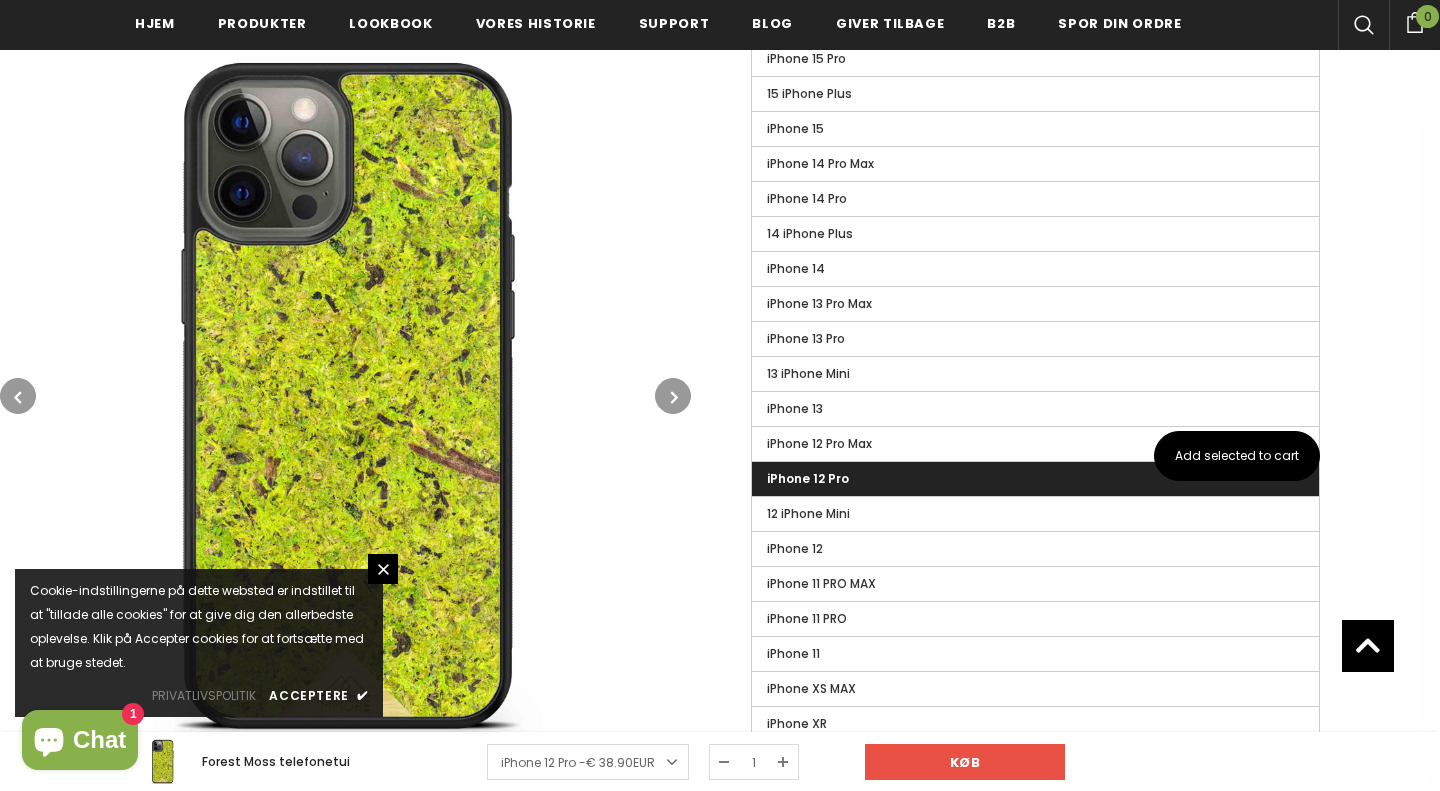 click on "iPhone 12 Pro" at bounding box center (1035, 479) 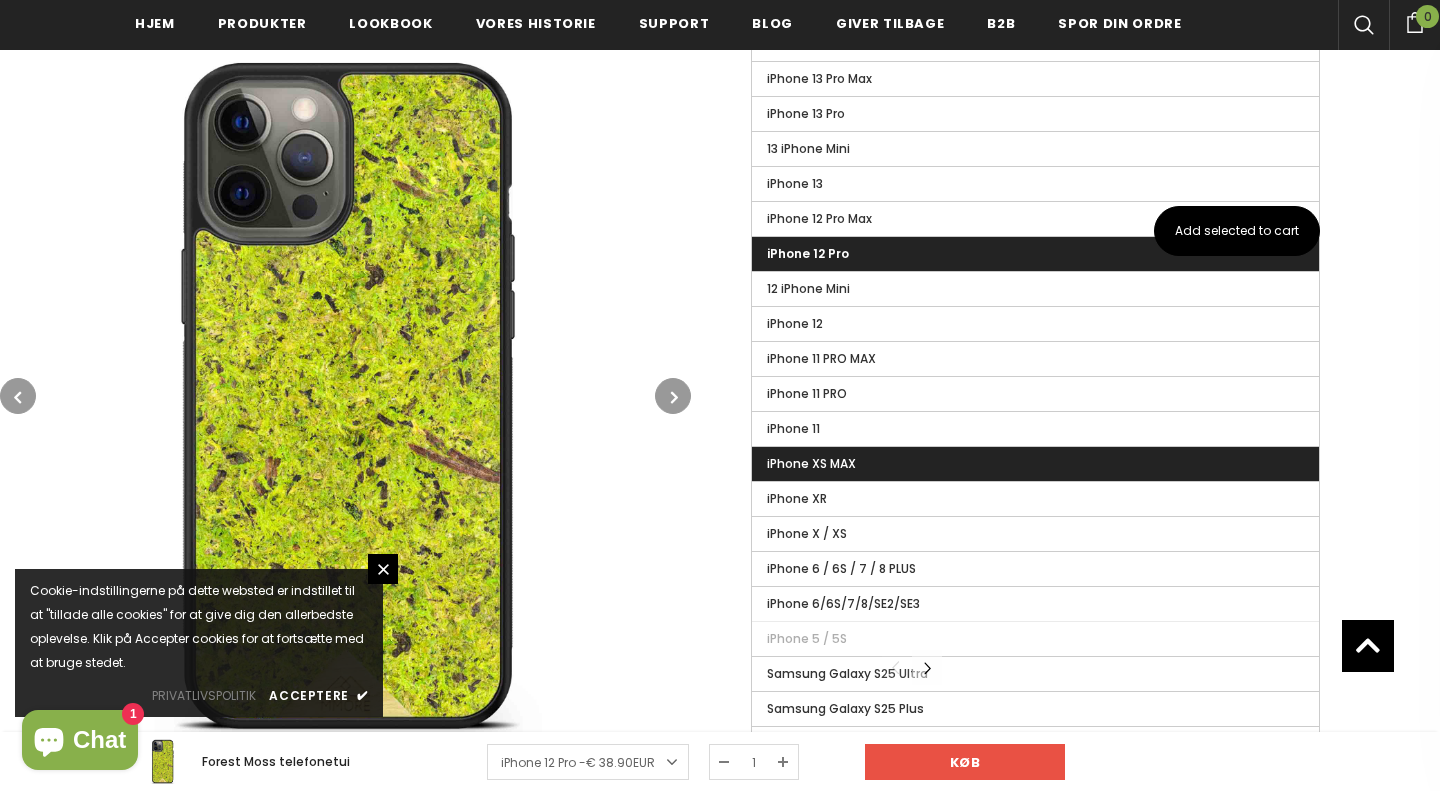 scroll, scrollTop: 960, scrollLeft: 0, axis: vertical 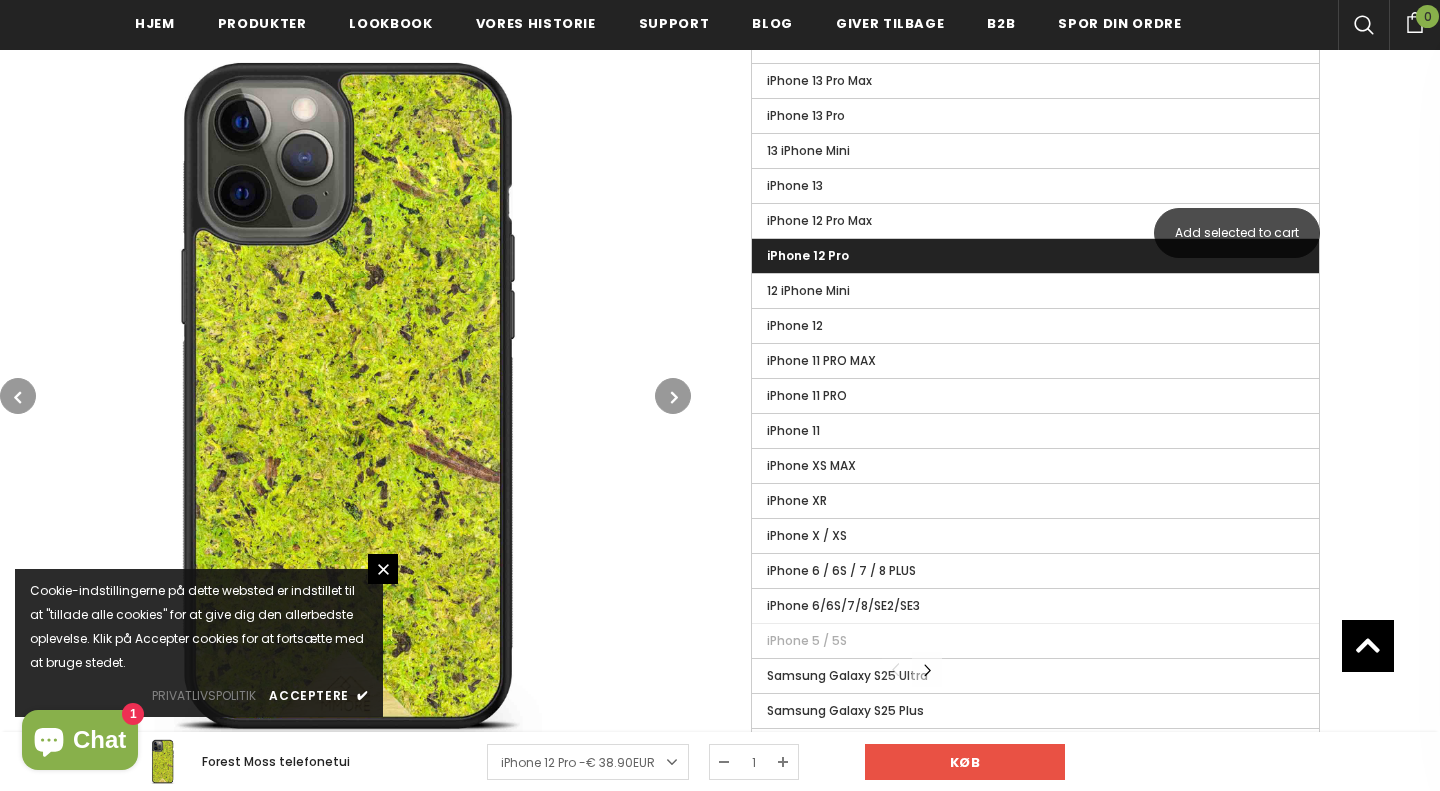 click on "Add selected to cart" at bounding box center [1237, 233] 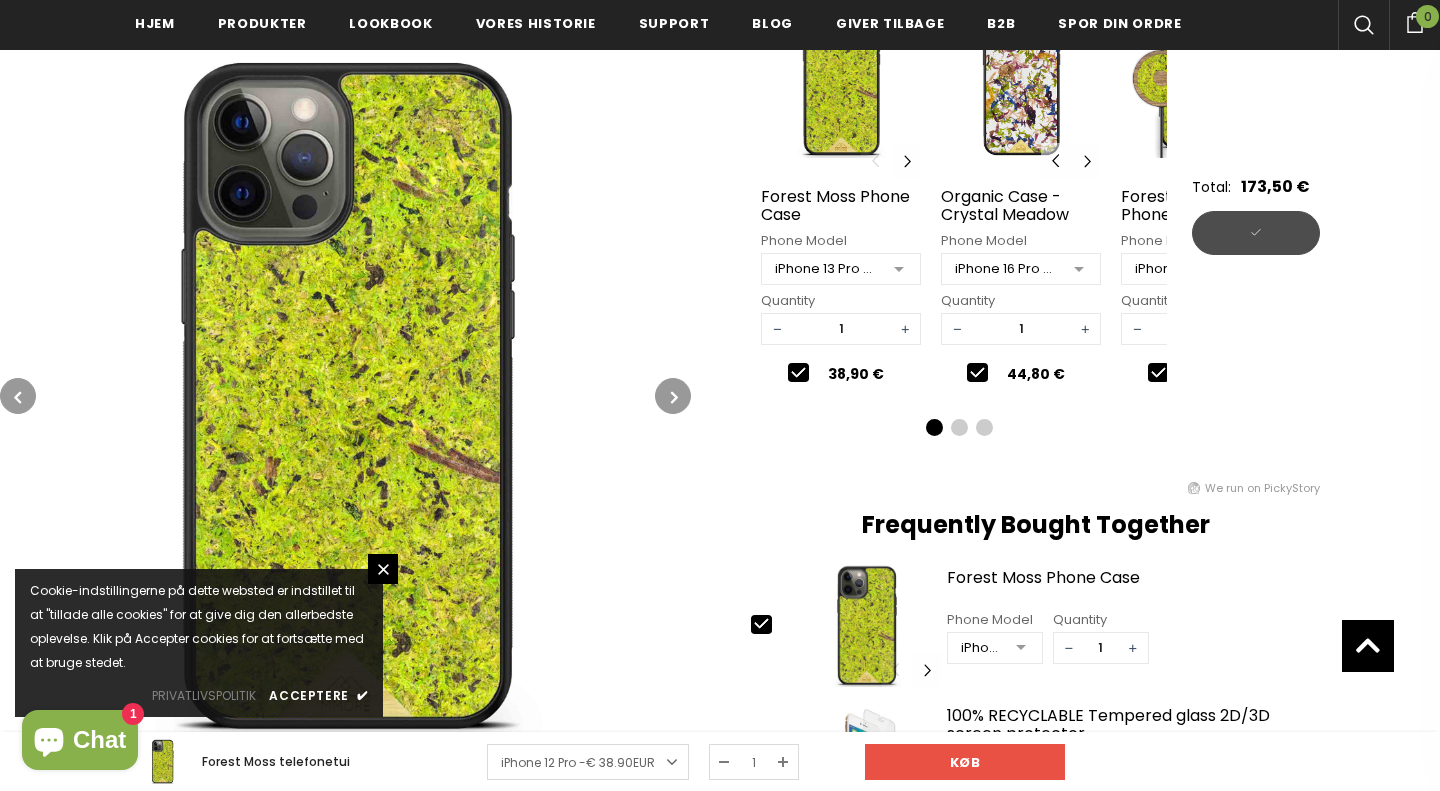 scroll, scrollTop: 959, scrollLeft: 0, axis: vertical 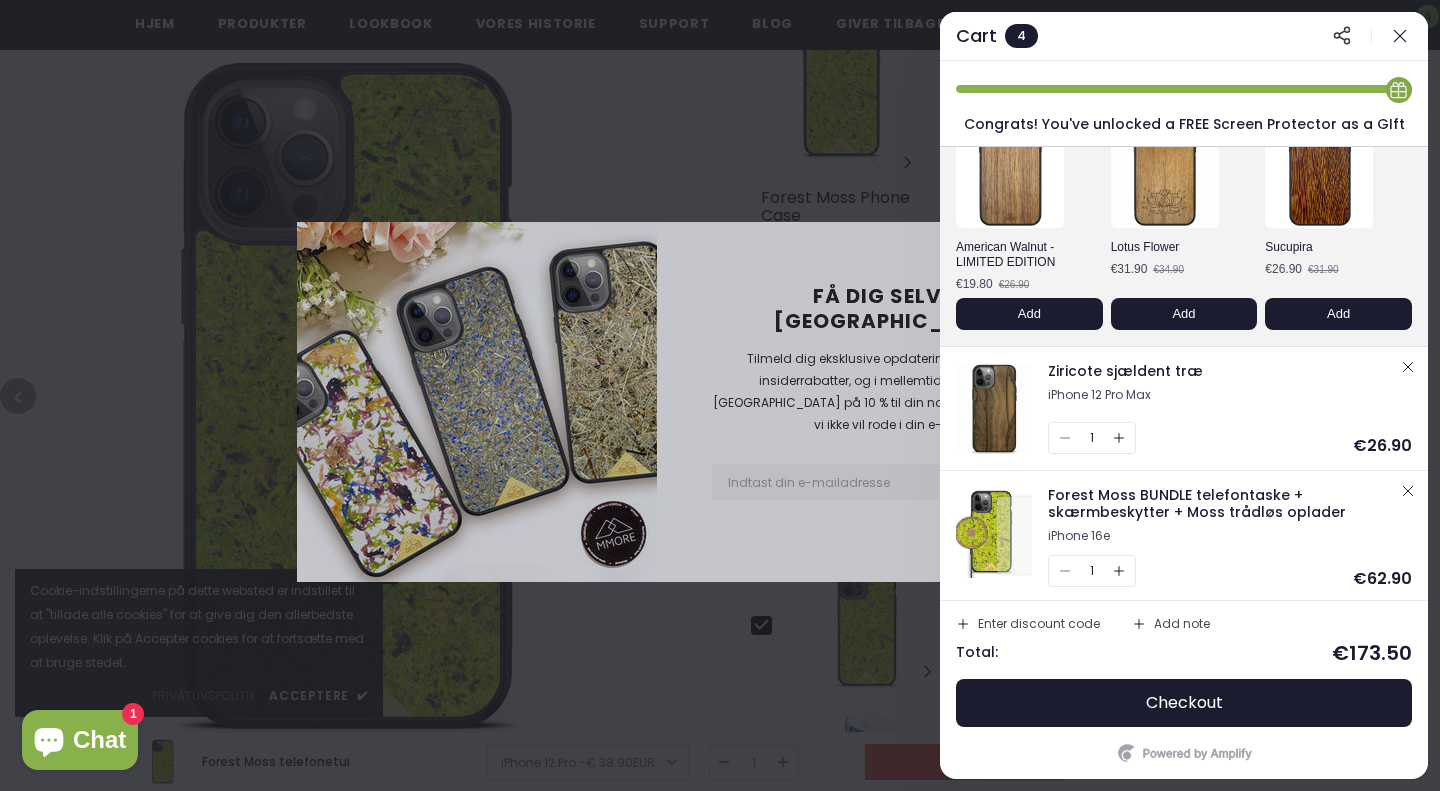 click at bounding box center [1408, 367] 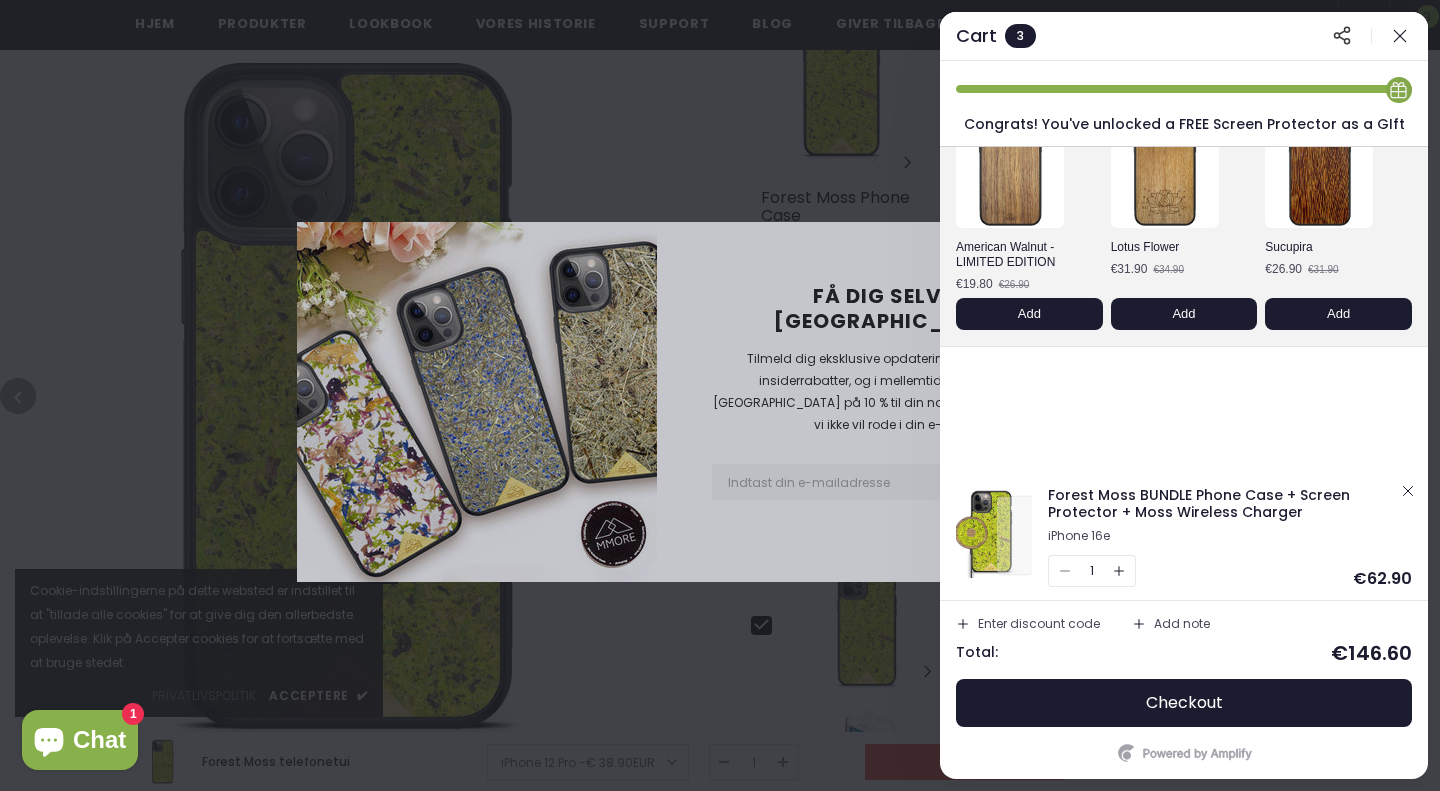 click at bounding box center (1408, 491) 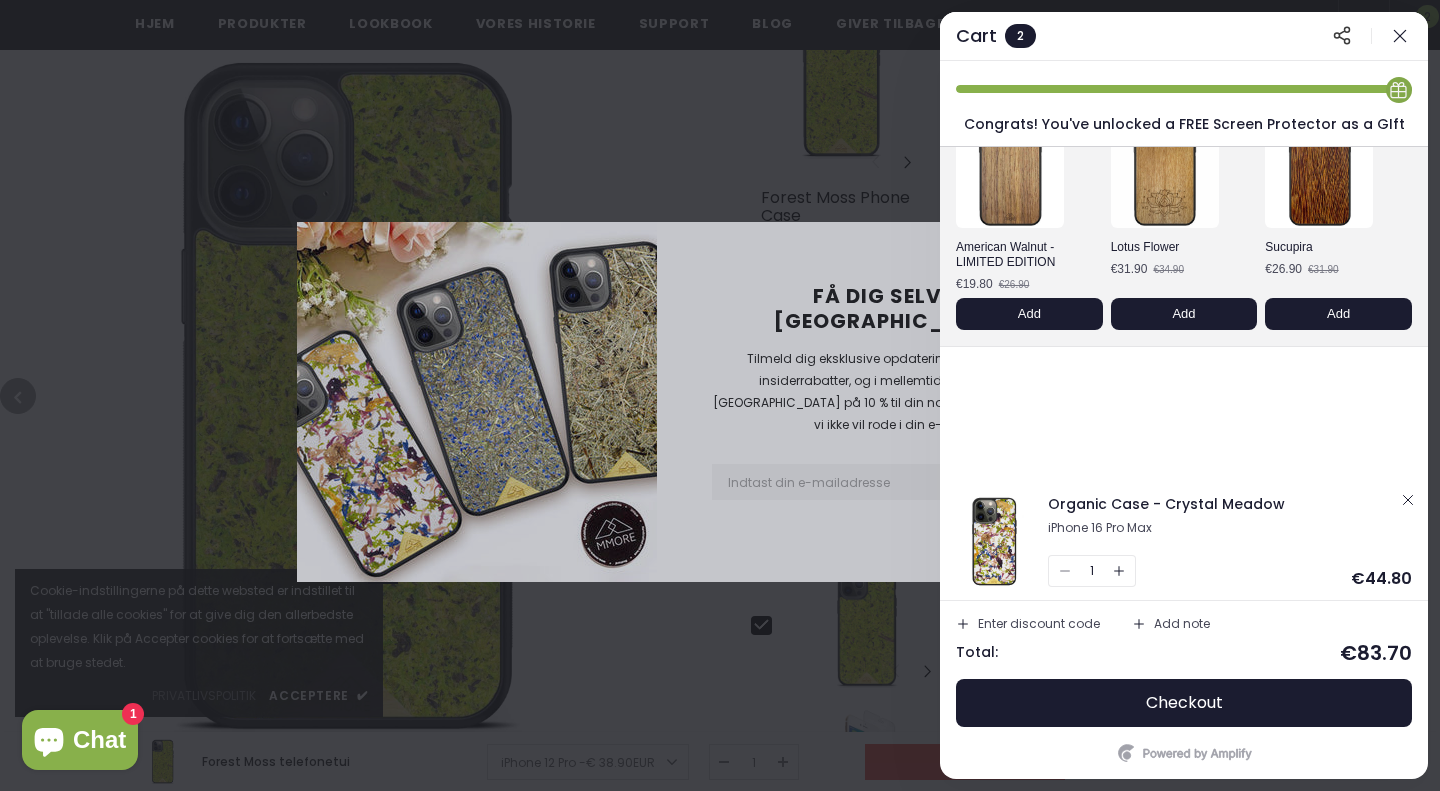 scroll, scrollTop: 260, scrollLeft: 0, axis: vertical 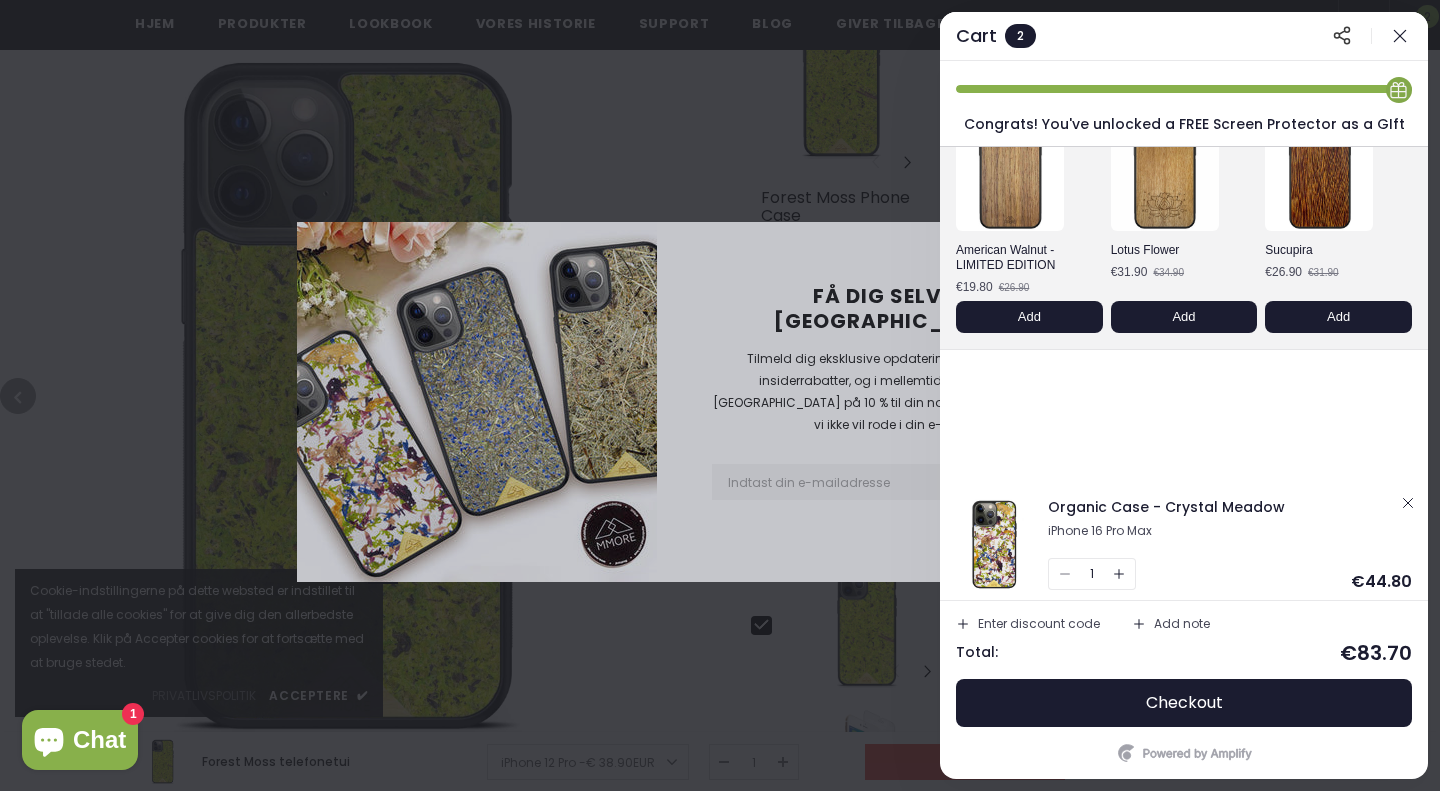 click 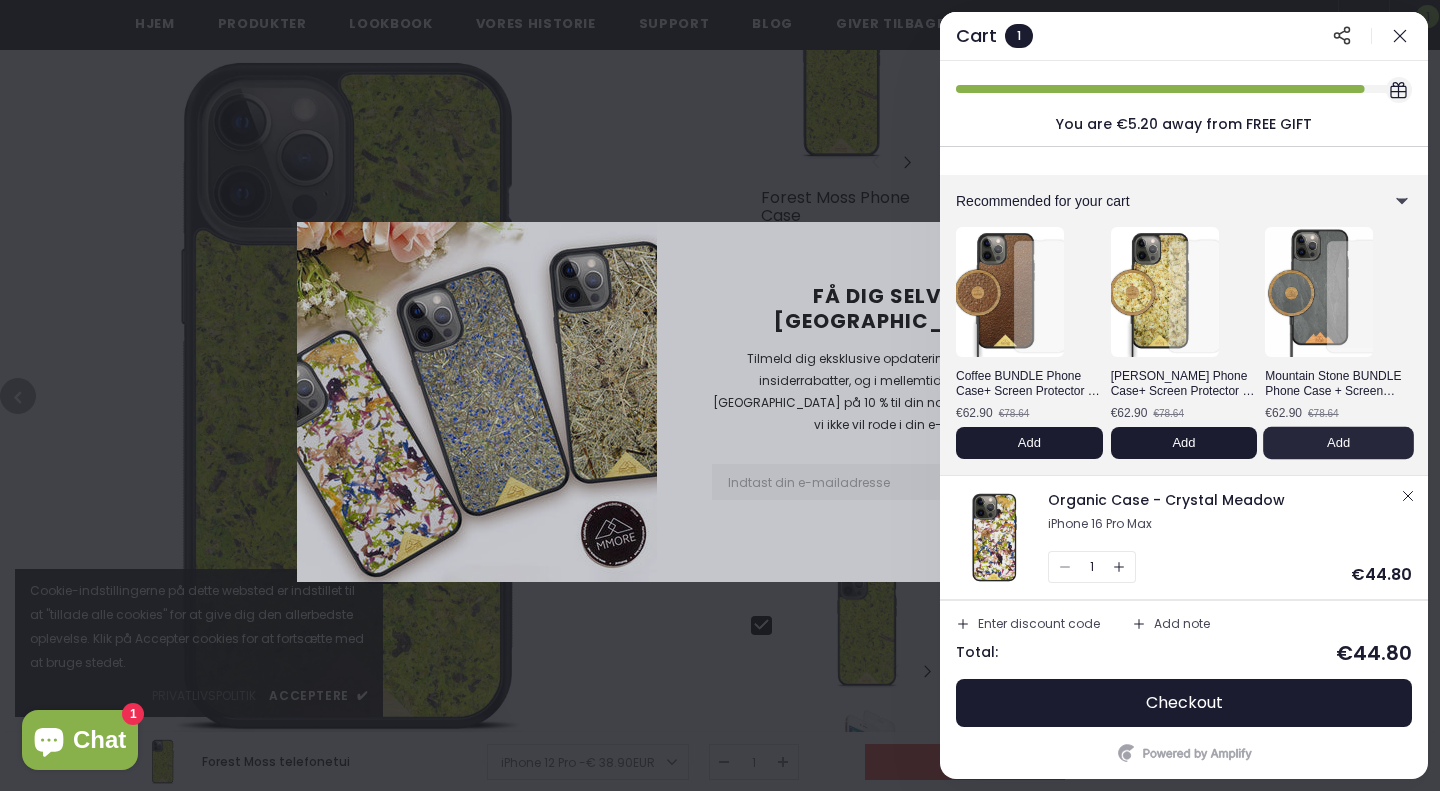 scroll, scrollTop: 5, scrollLeft: 0, axis: vertical 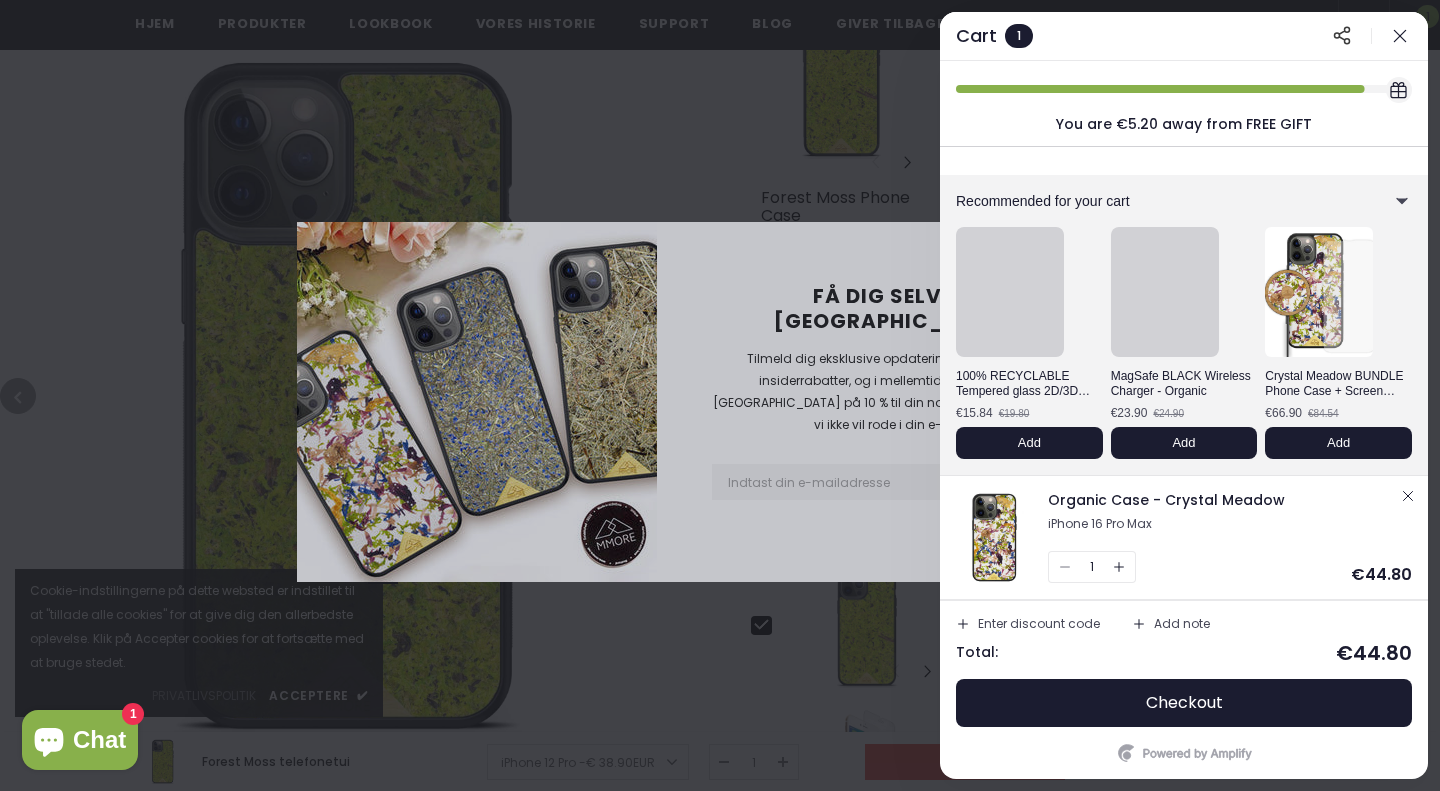 click 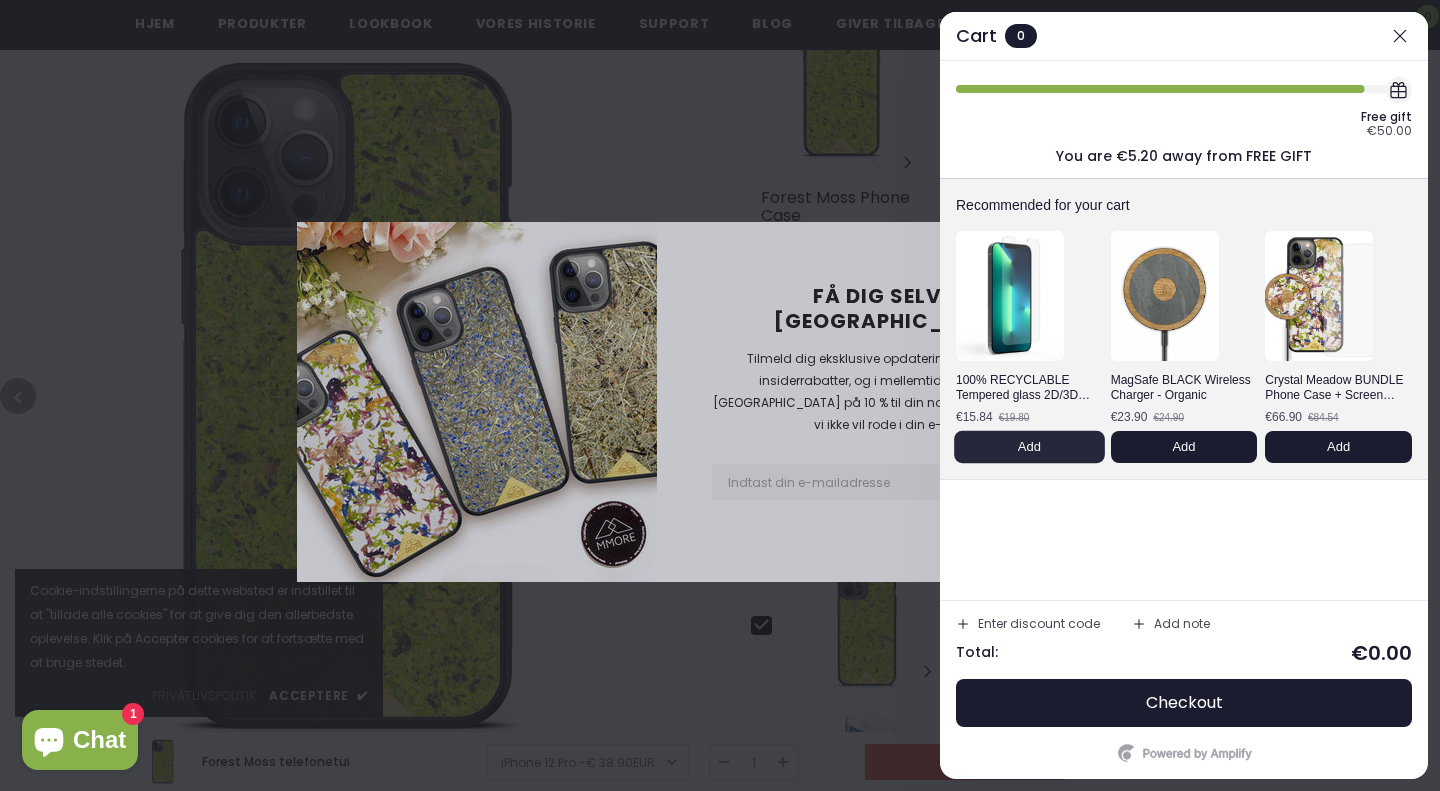 scroll, scrollTop: 0, scrollLeft: 0, axis: both 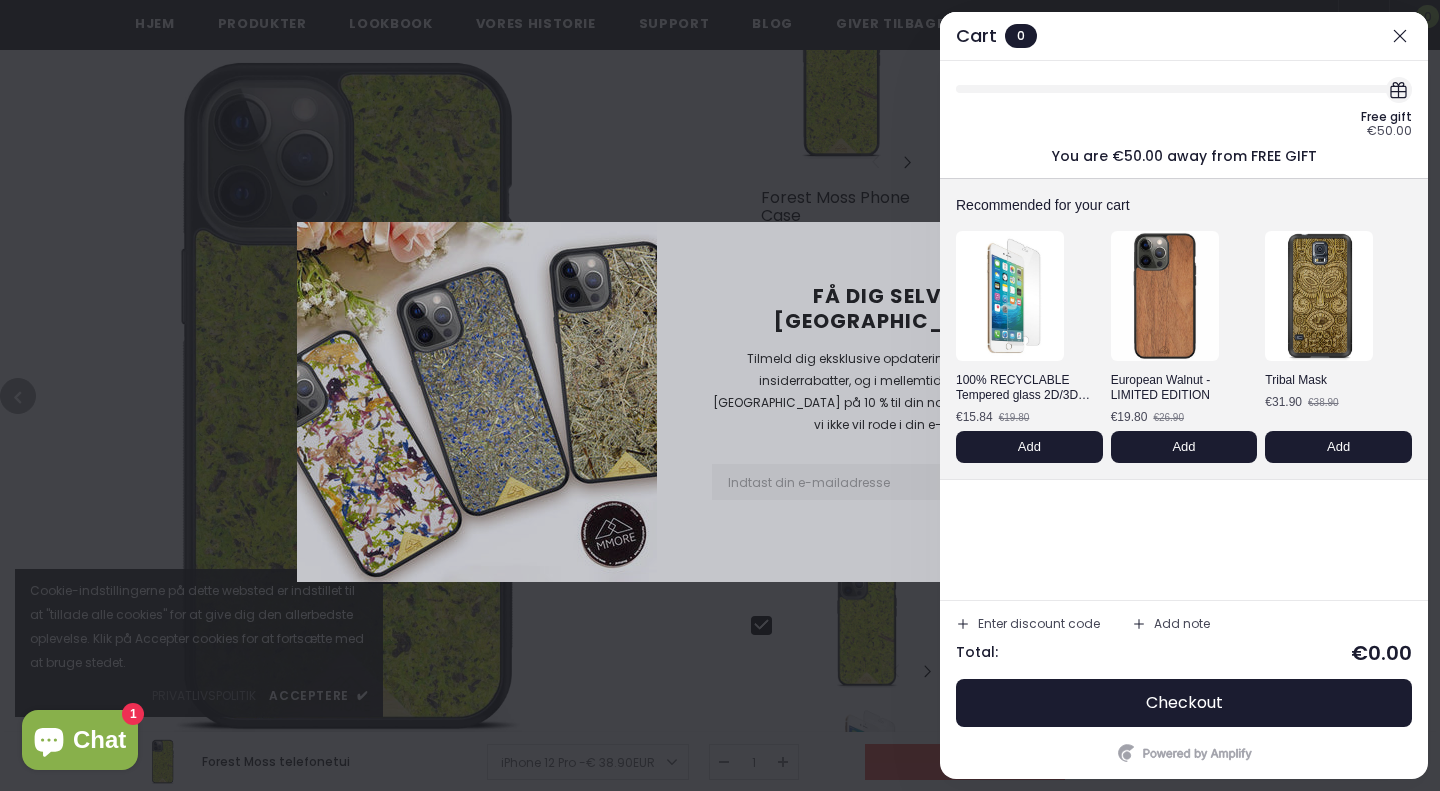 click 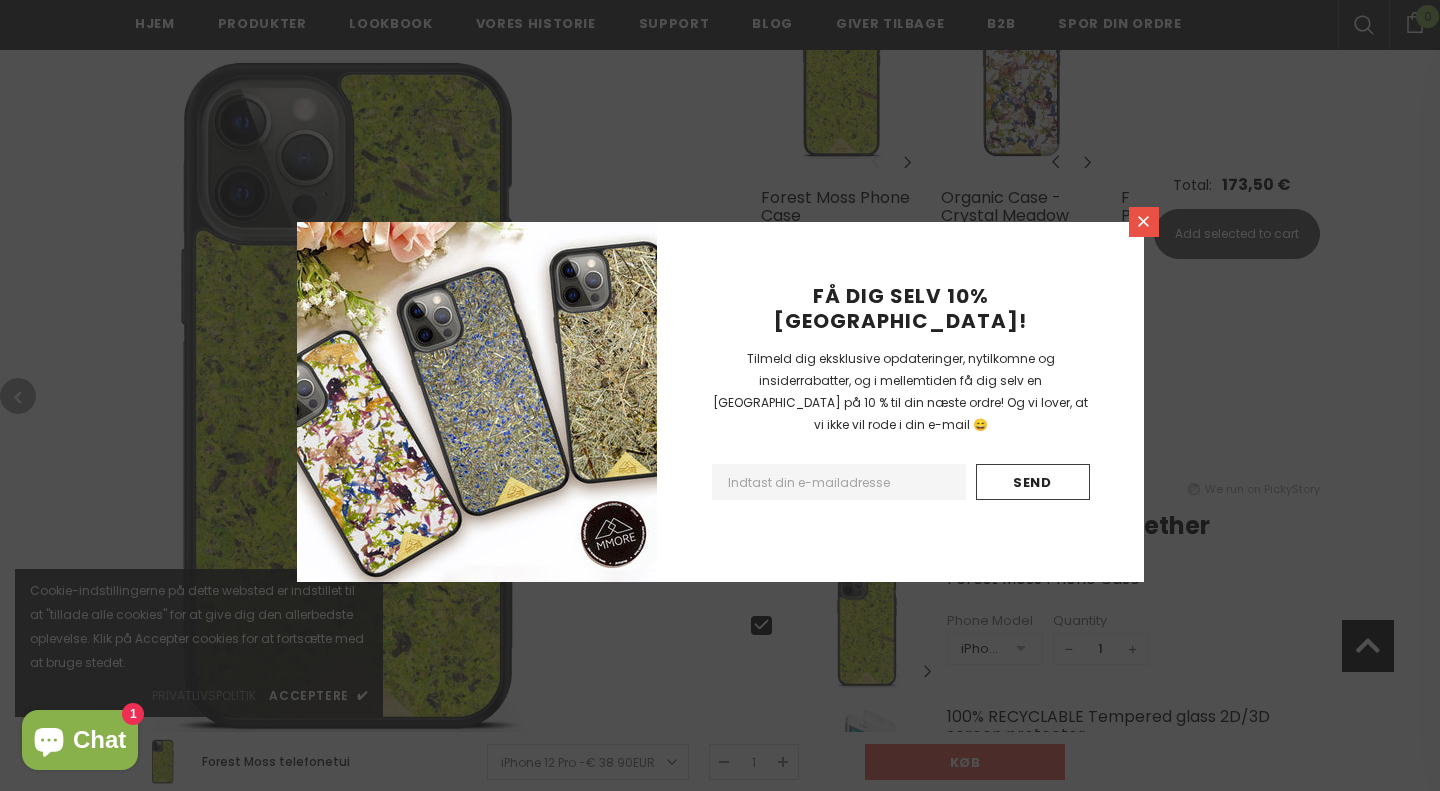 click 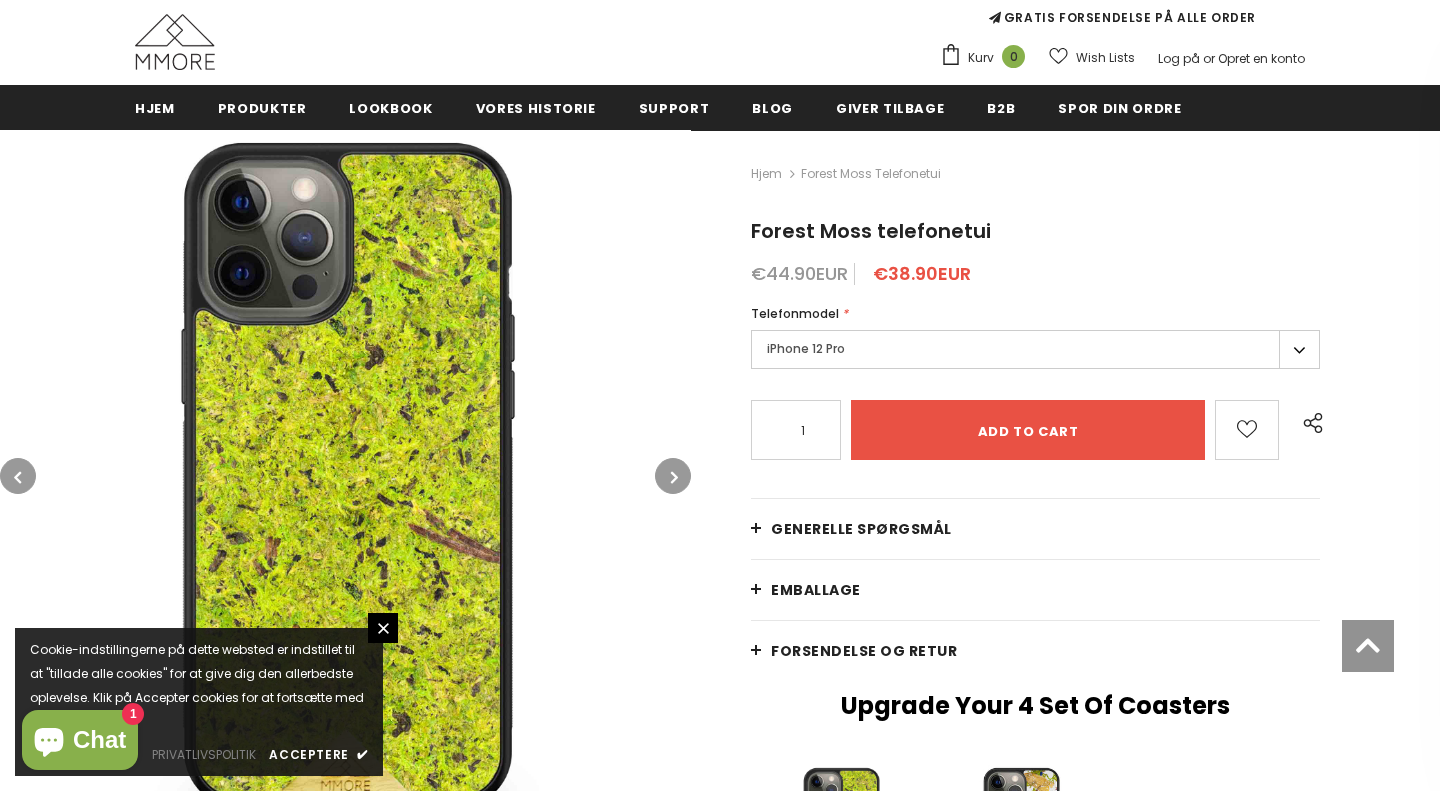 scroll, scrollTop: 187, scrollLeft: 0, axis: vertical 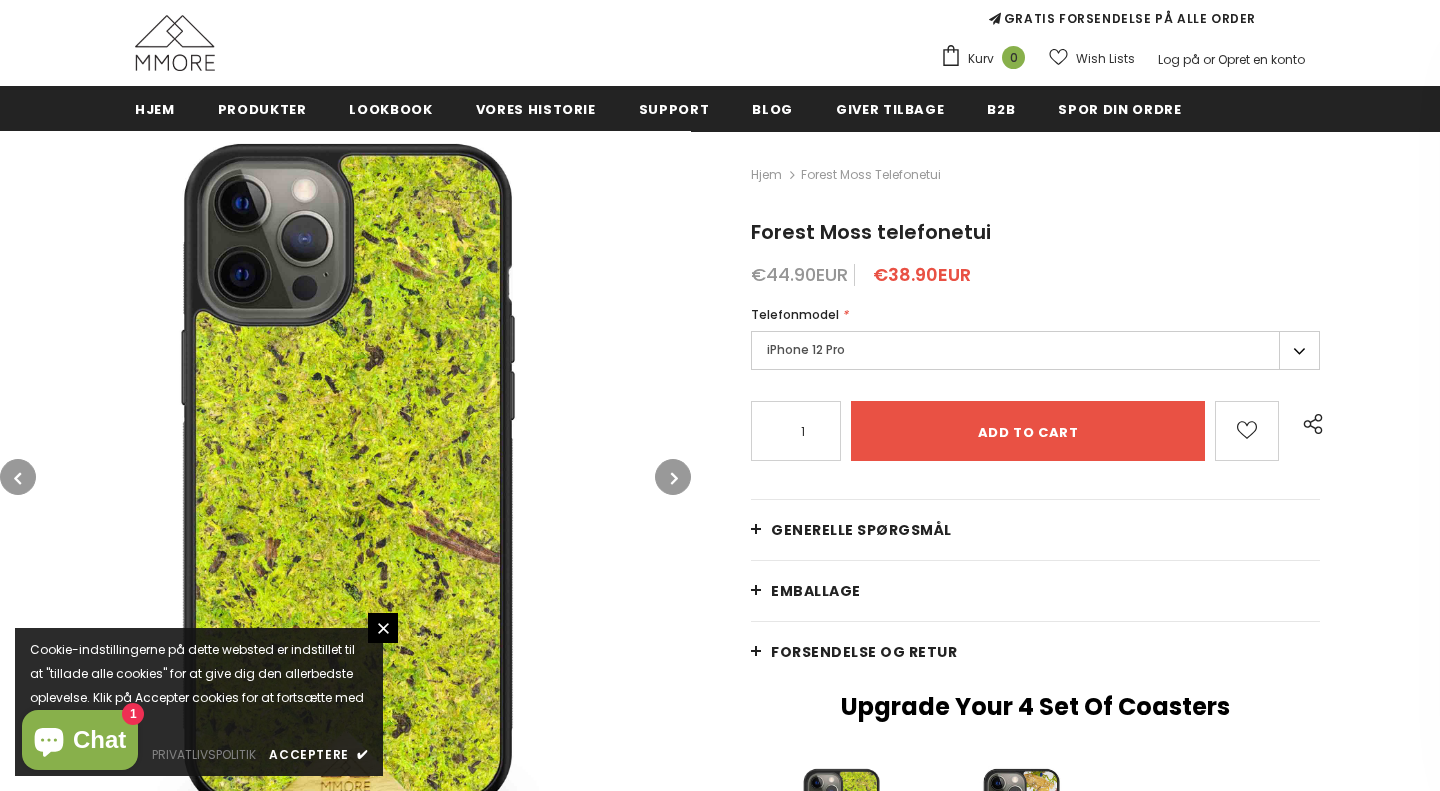 drag, startPoint x: 1054, startPoint y: 423, endPoint x: 1012, endPoint y: 429, distance: 42.426407 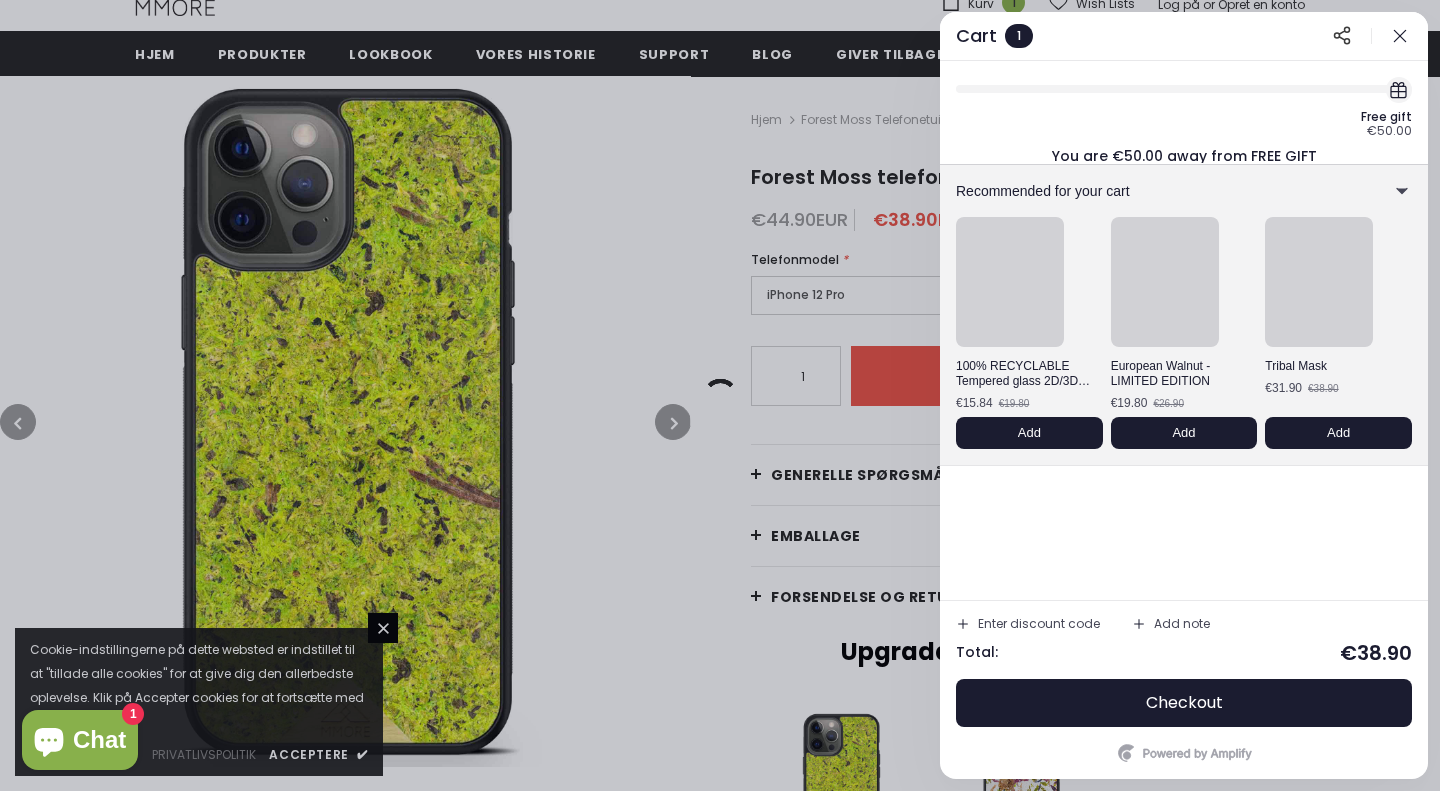 scroll, scrollTop: 246, scrollLeft: 0, axis: vertical 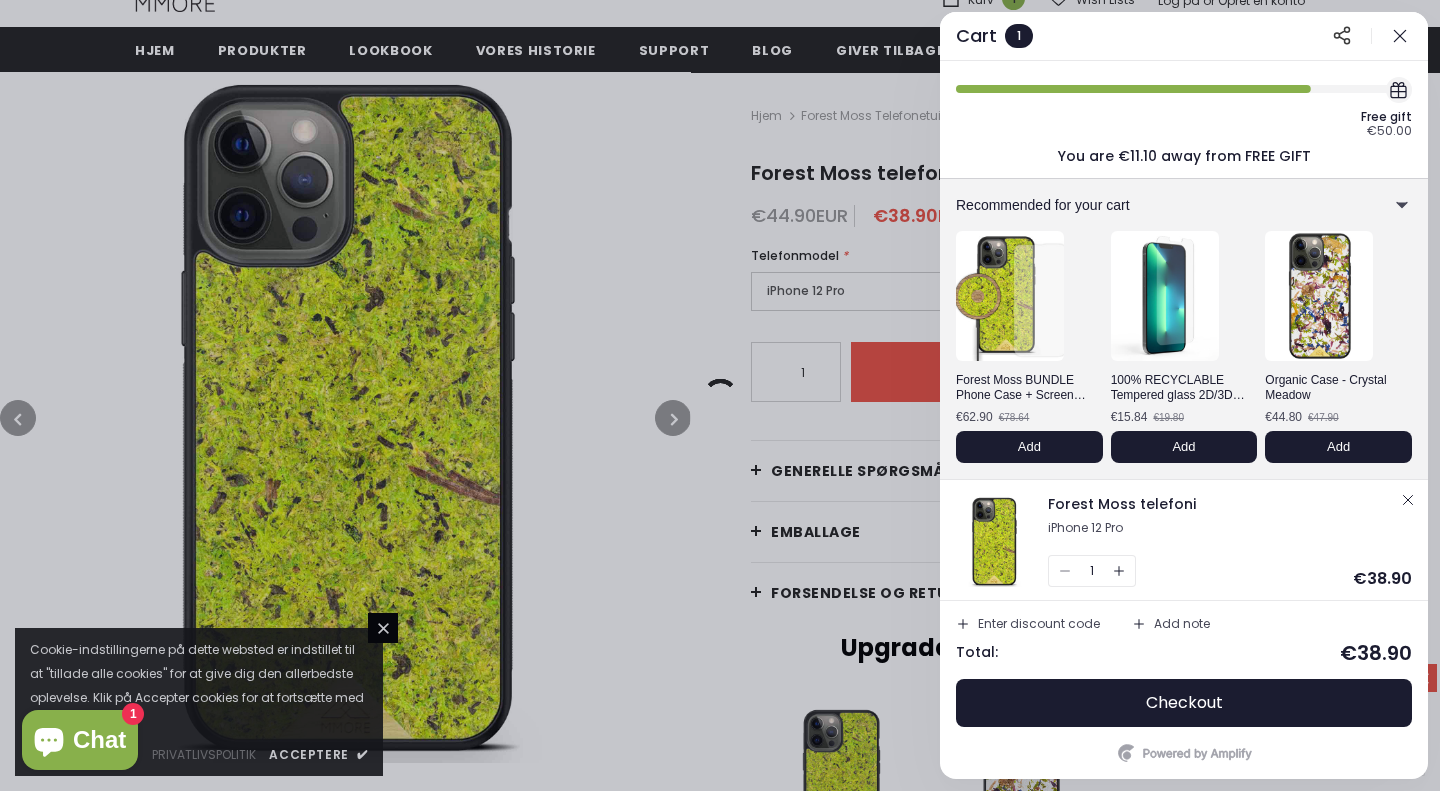 click on "Enter discount code" at bounding box center (1039, 624) 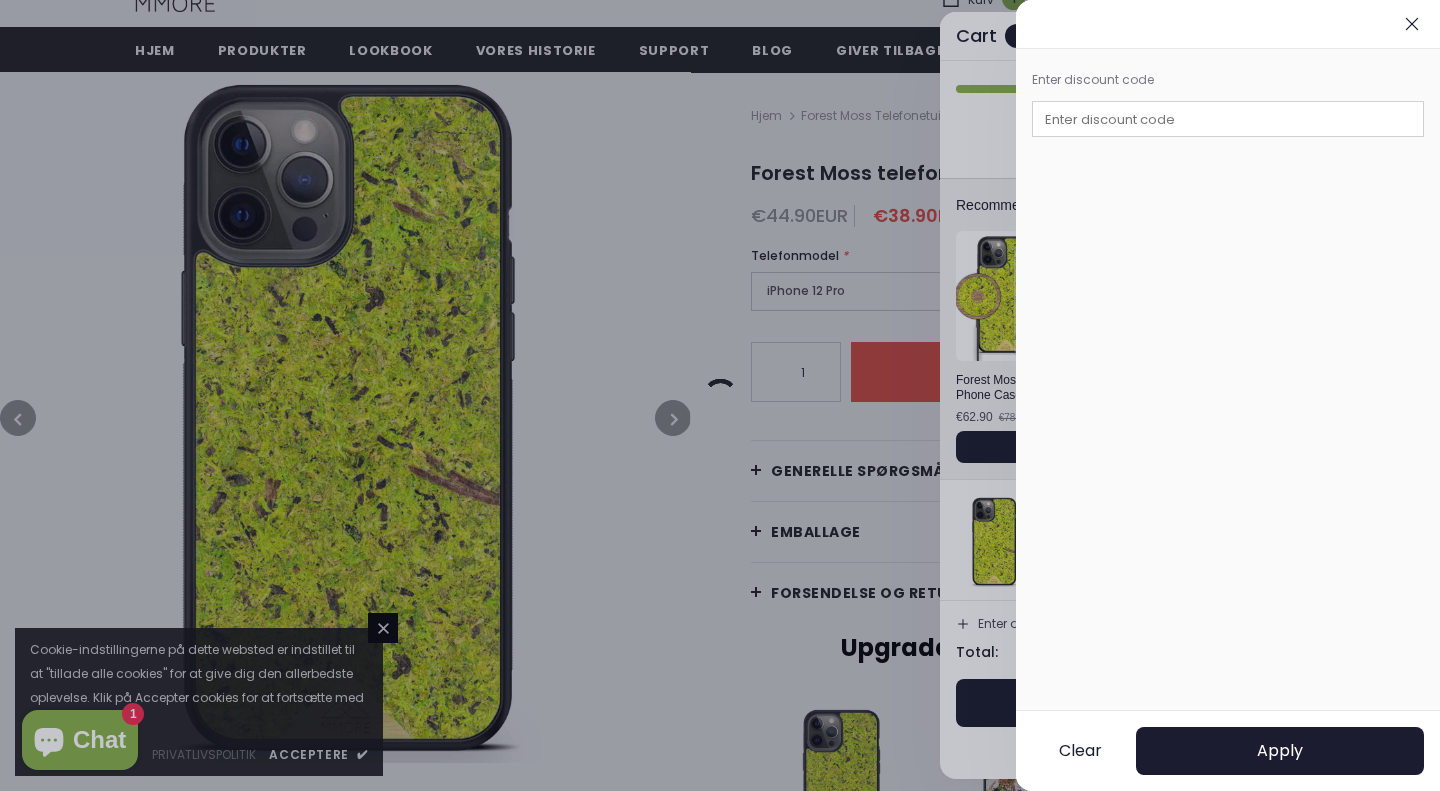 click at bounding box center [1228, 119] 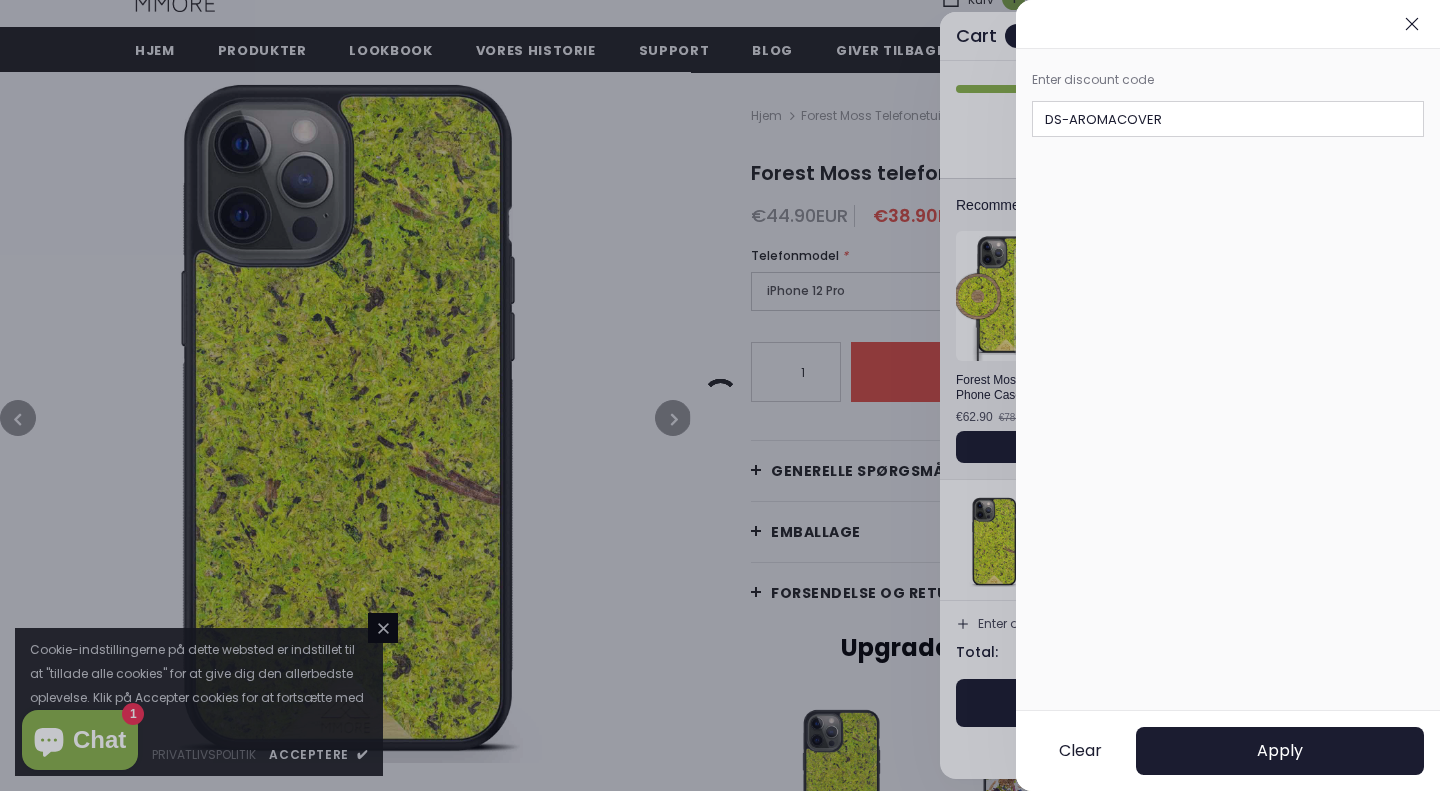 type on "DS-AROMACOVER" 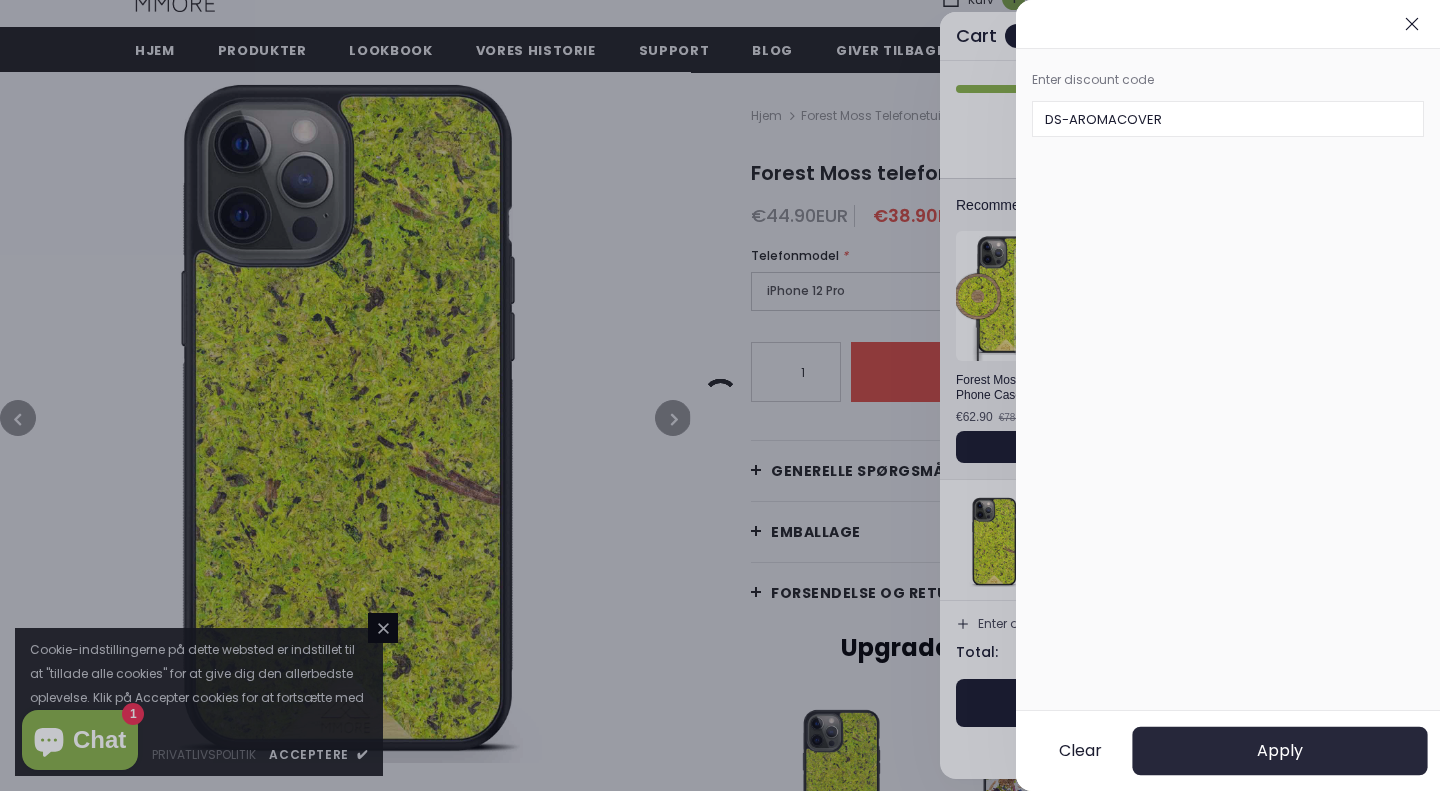 click on "Apply" 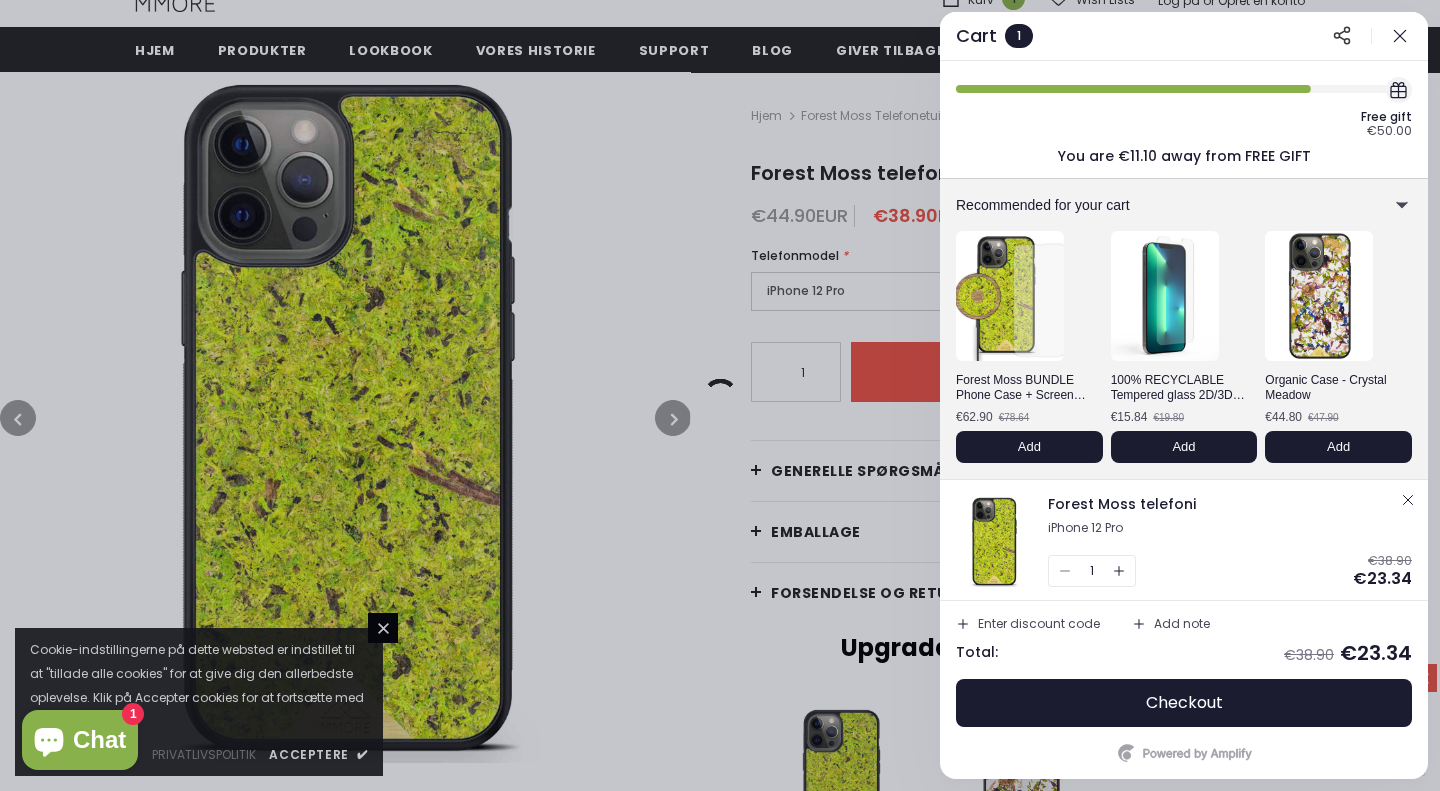 click on "Checkout" at bounding box center [1184, 703] 